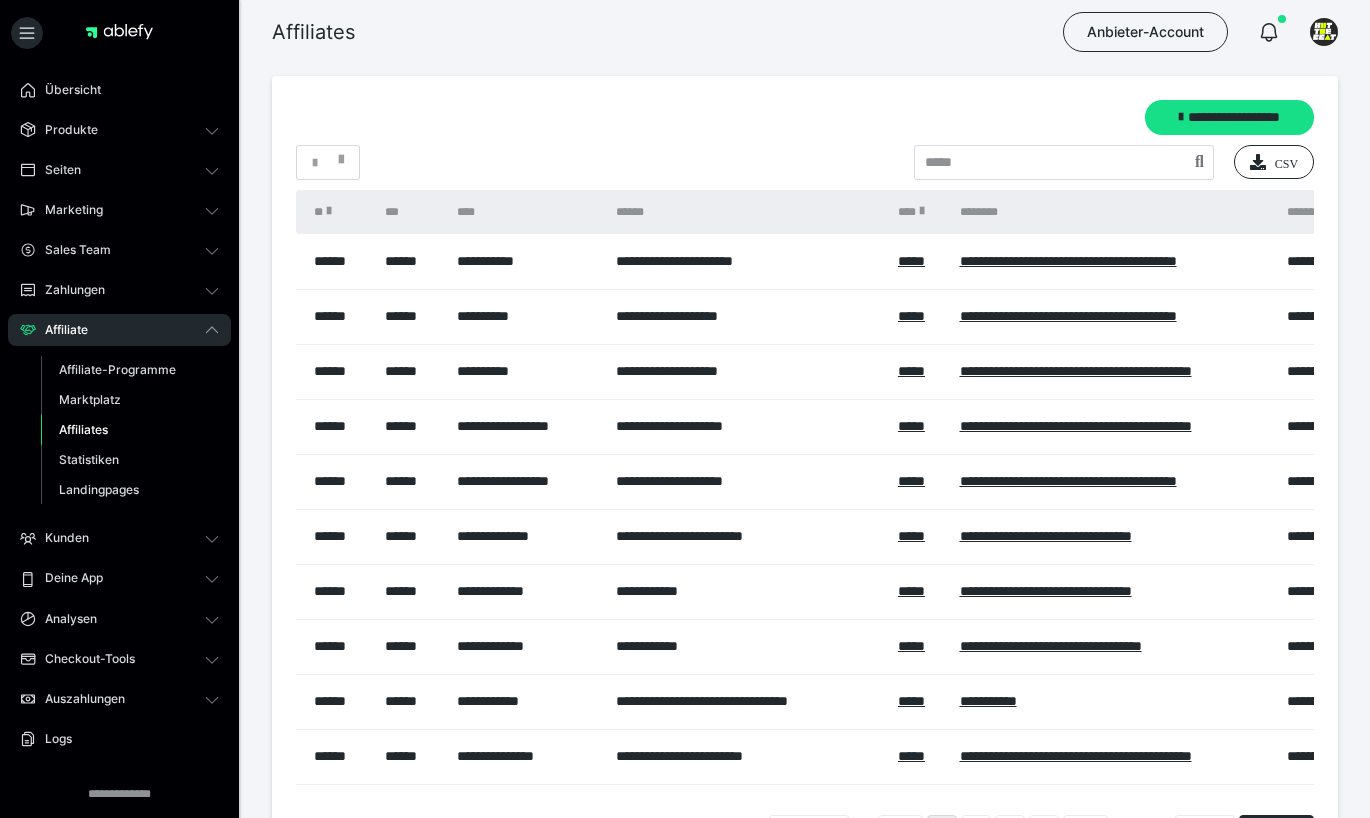 scroll, scrollTop: 0, scrollLeft: 0, axis: both 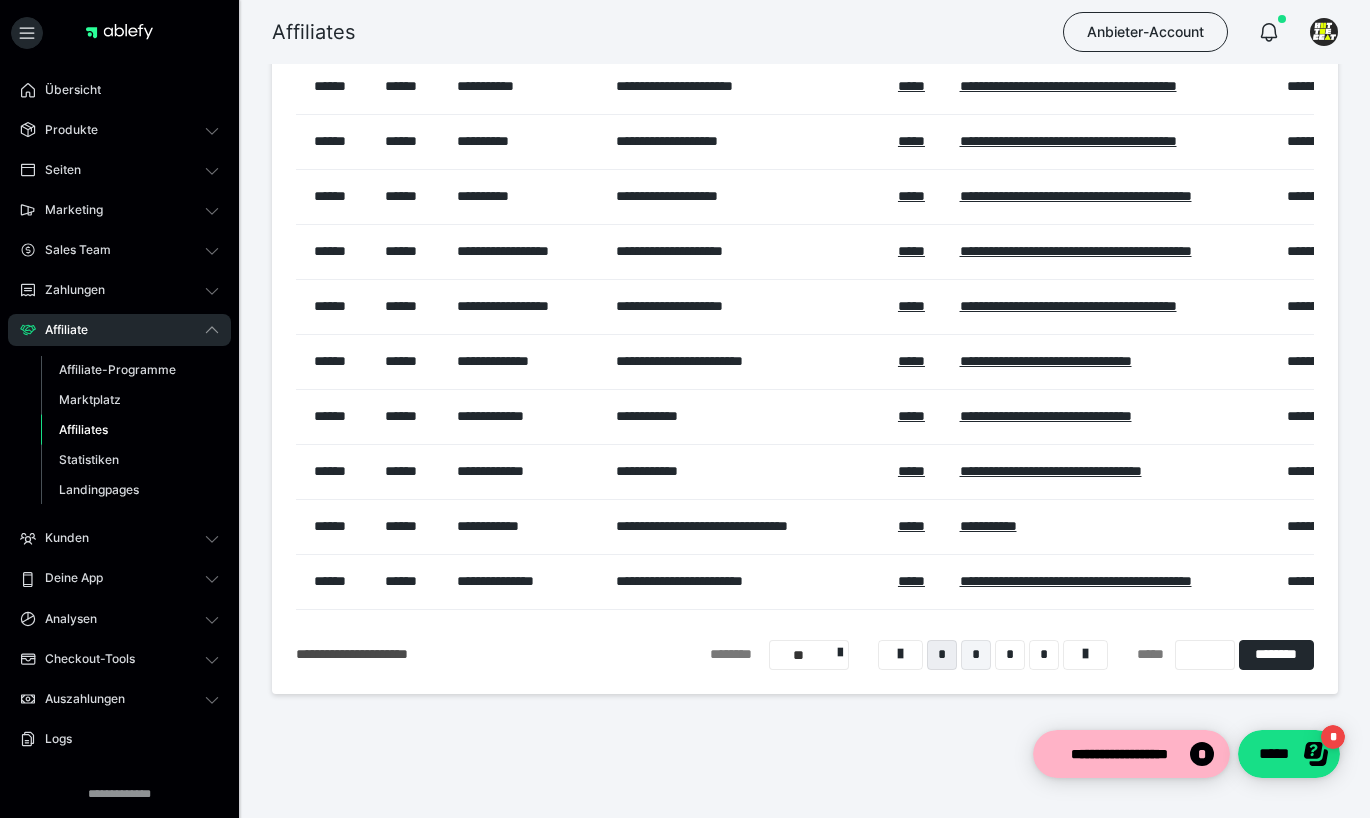 click on "*" at bounding box center (976, 655) 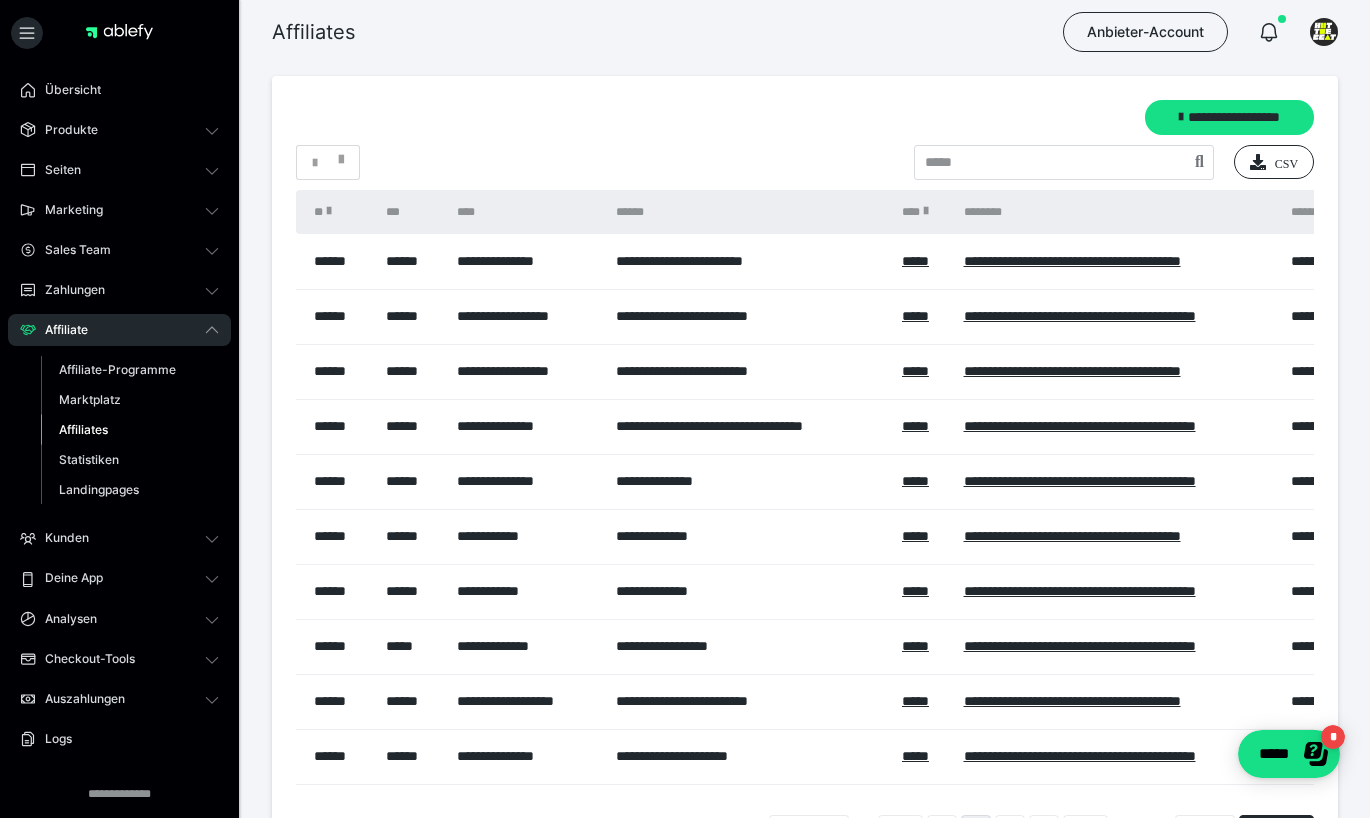 scroll, scrollTop: 0, scrollLeft: 0, axis: both 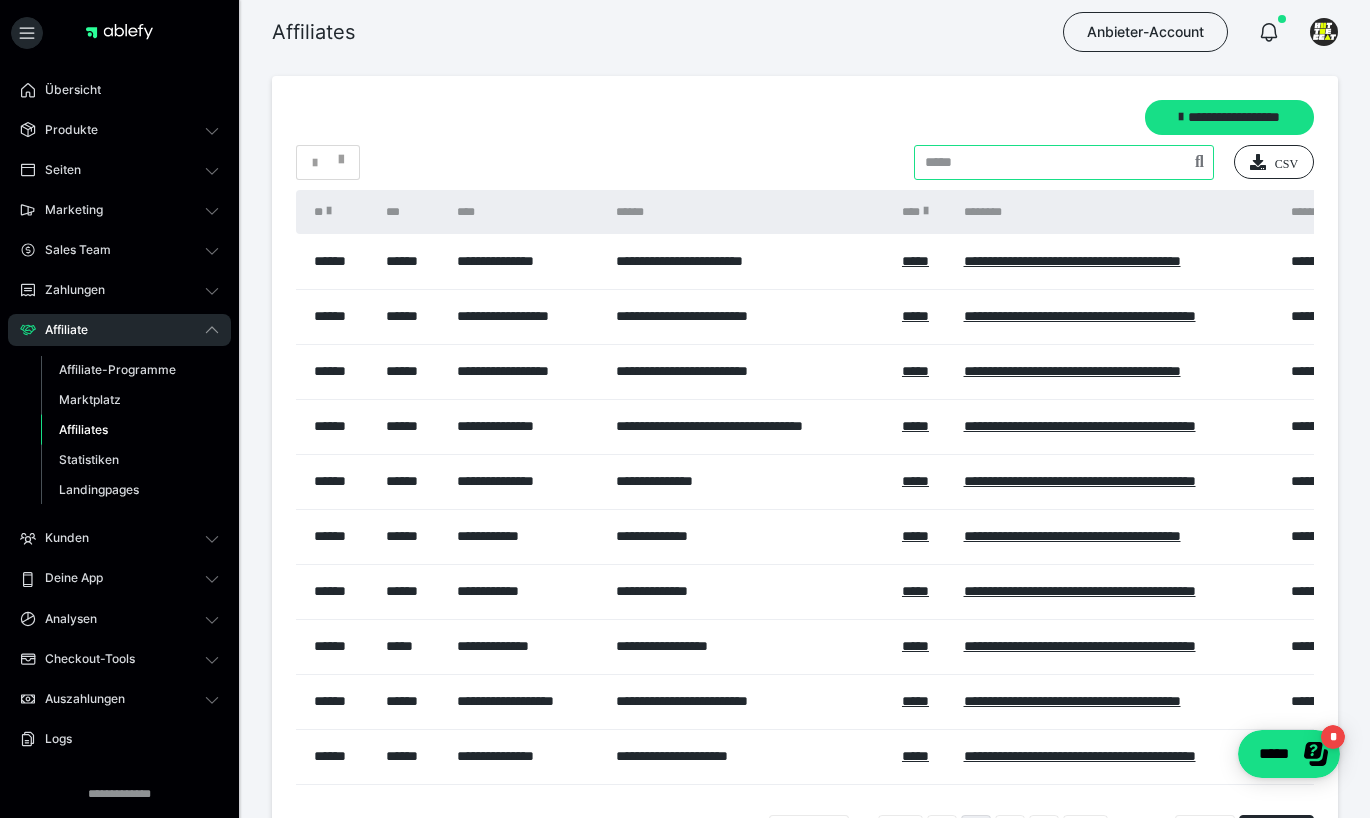 click at bounding box center [1064, 162] 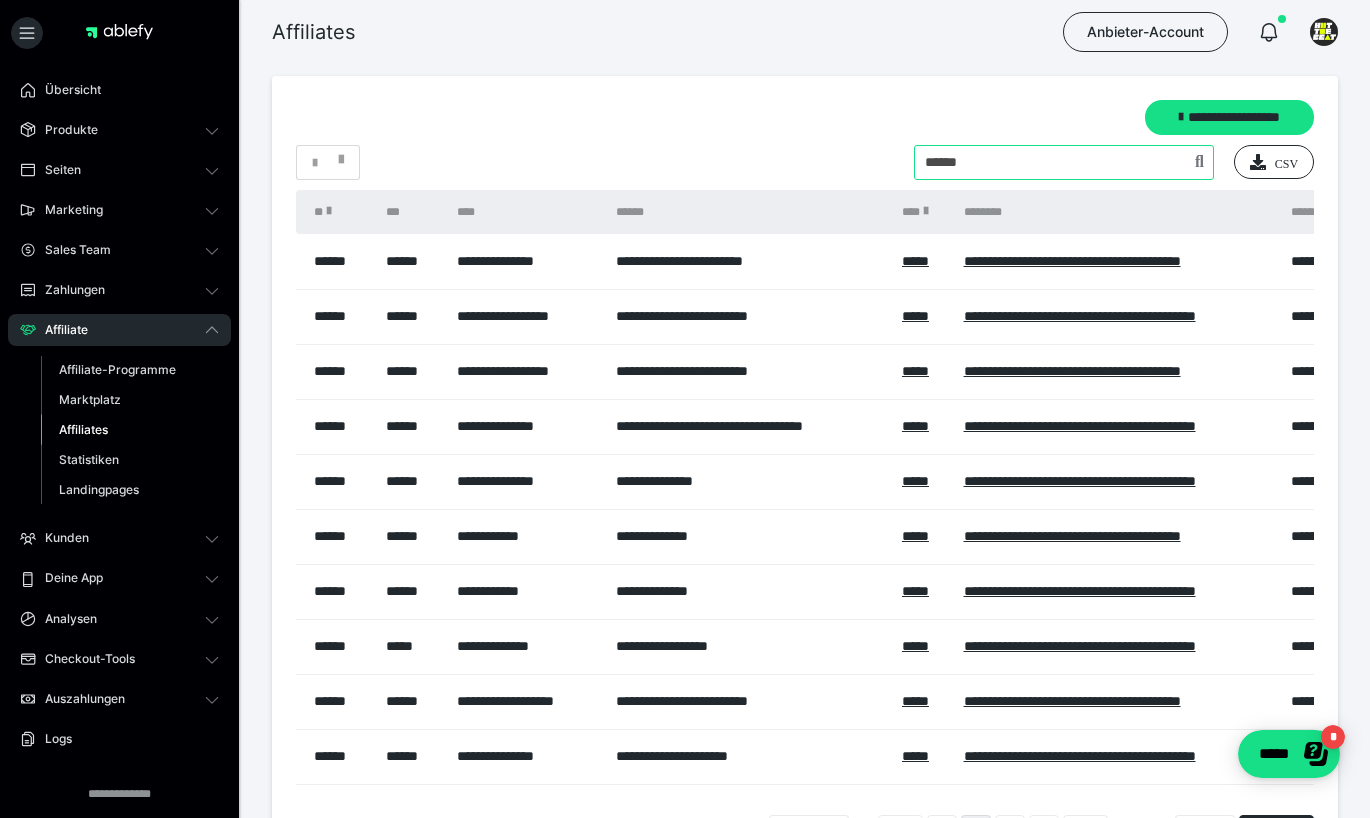 type on "******" 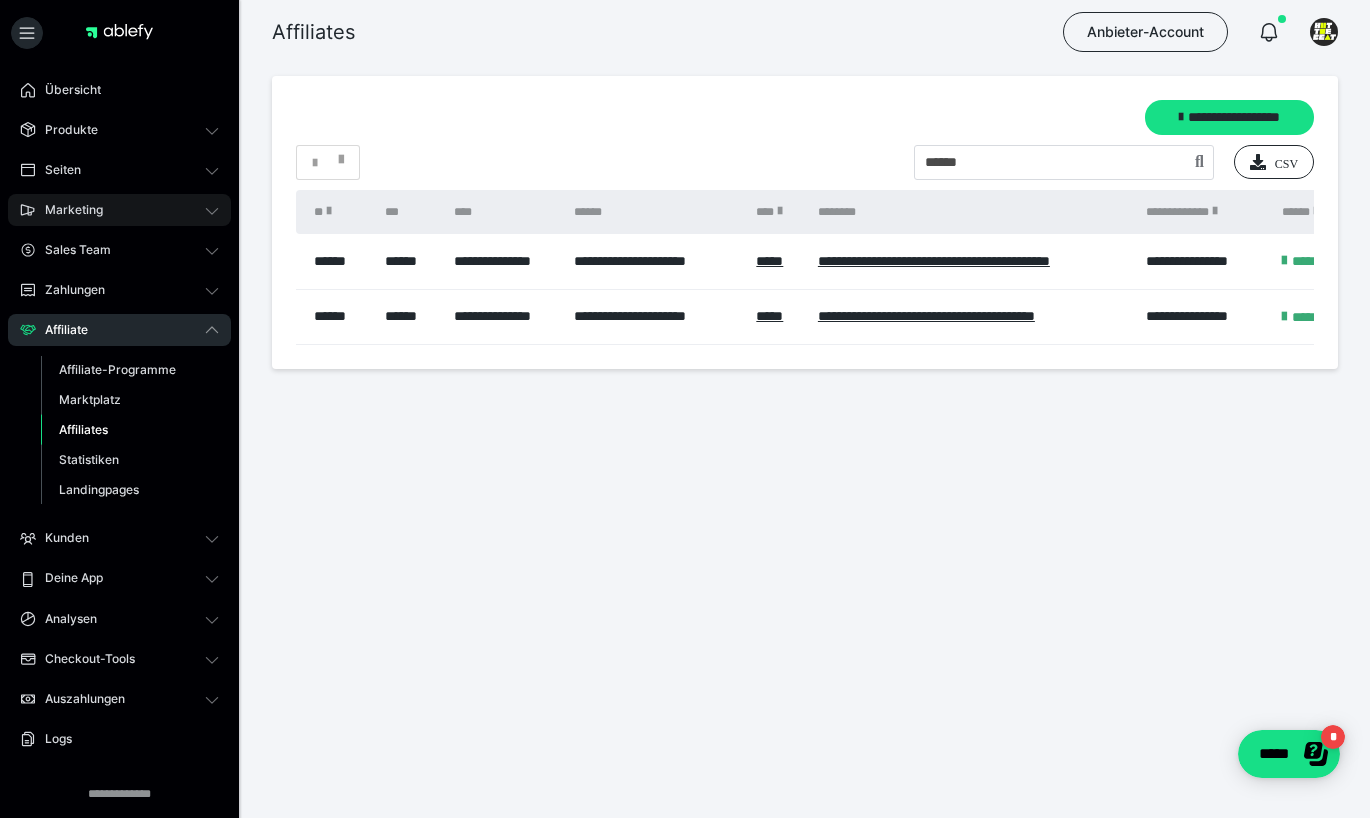 click on "Marketing" at bounding box center [119, 210] 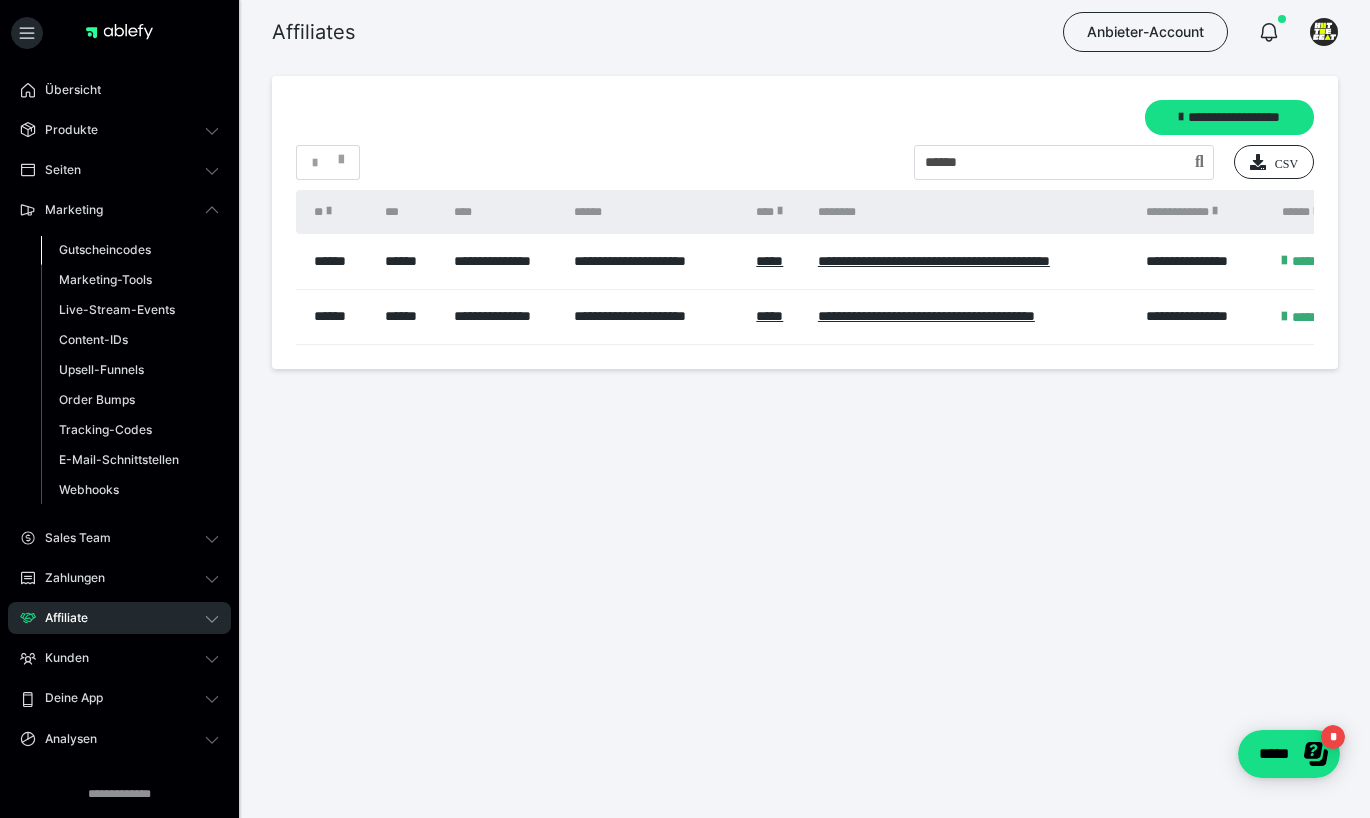 click on "Gutscheincodes" at bounding box center [105, 249] 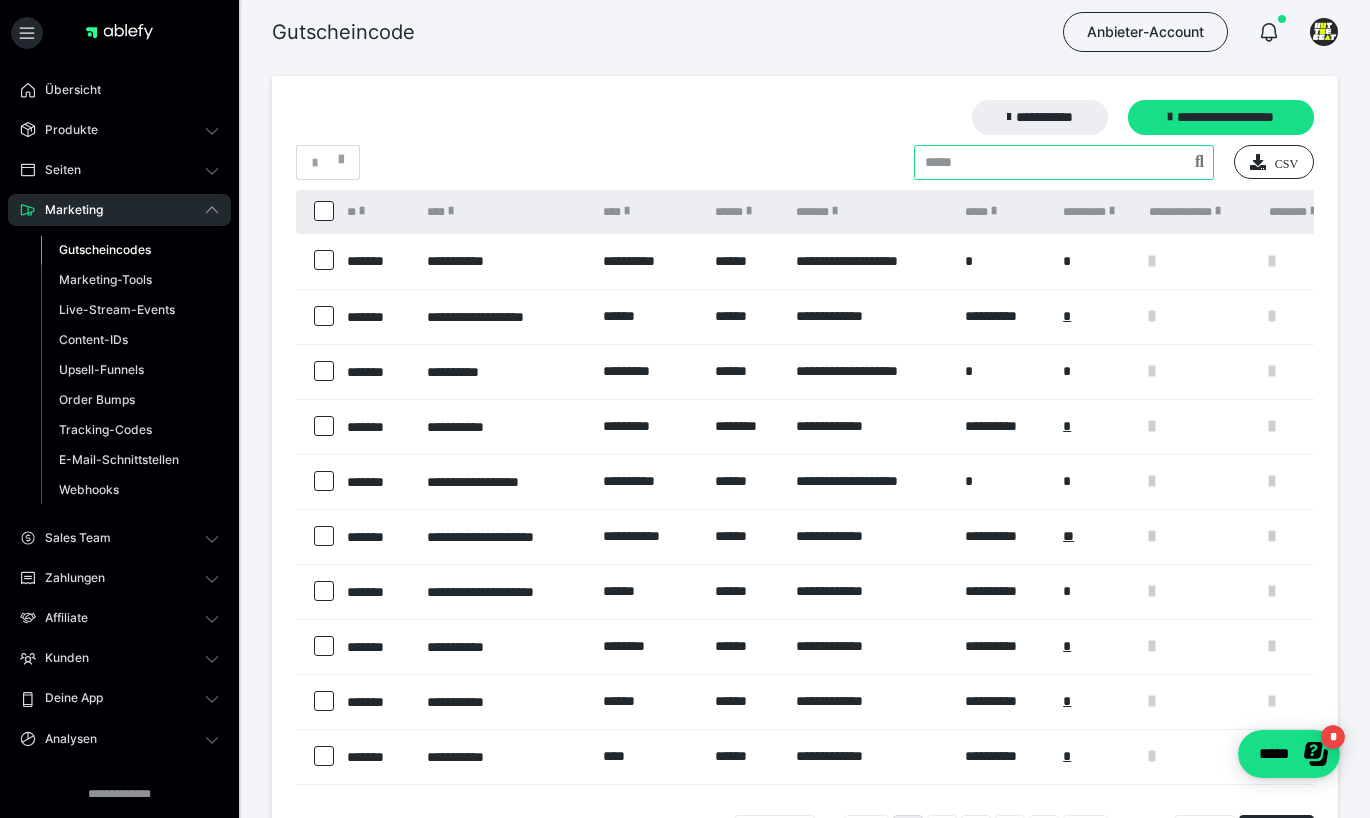 click at bounding box center [1064, 162] 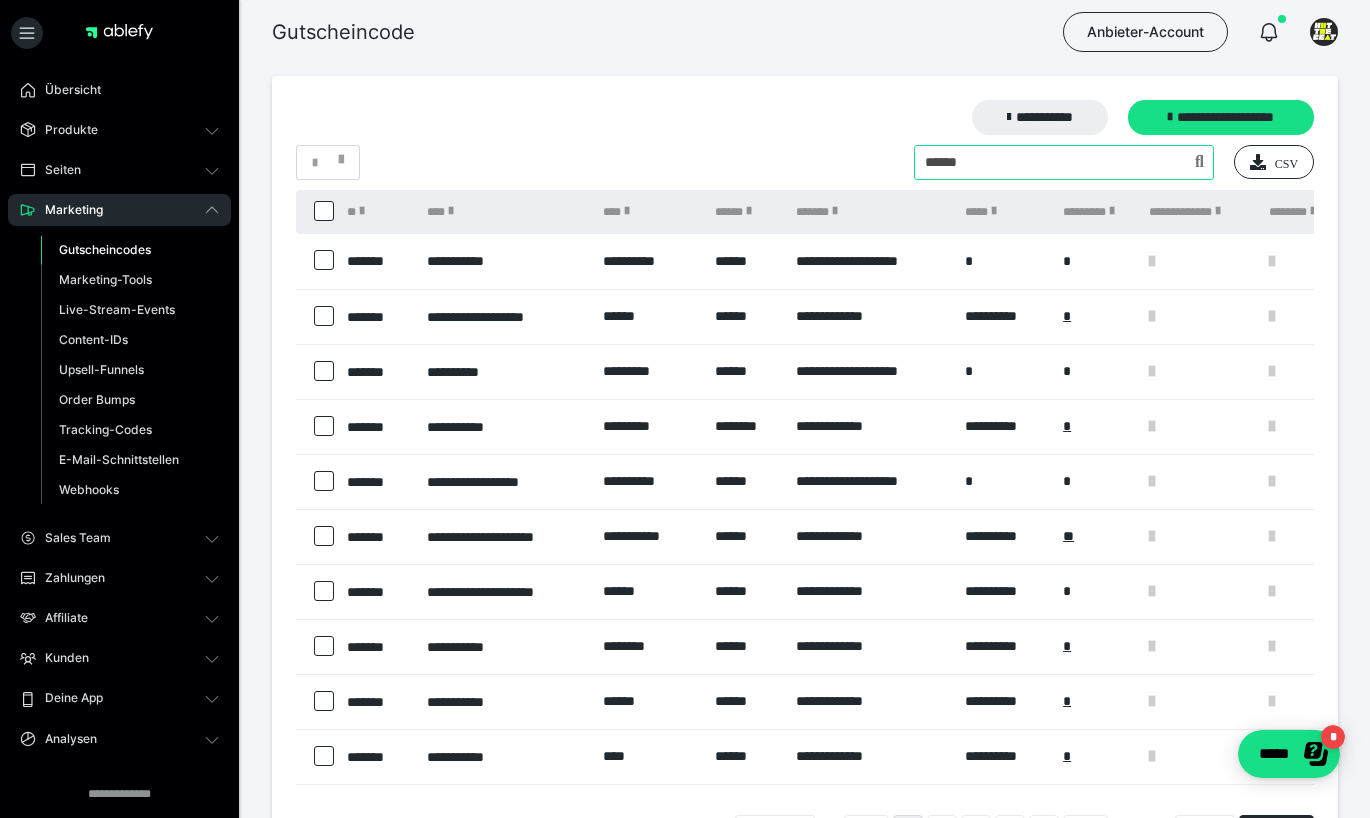 type on "******" 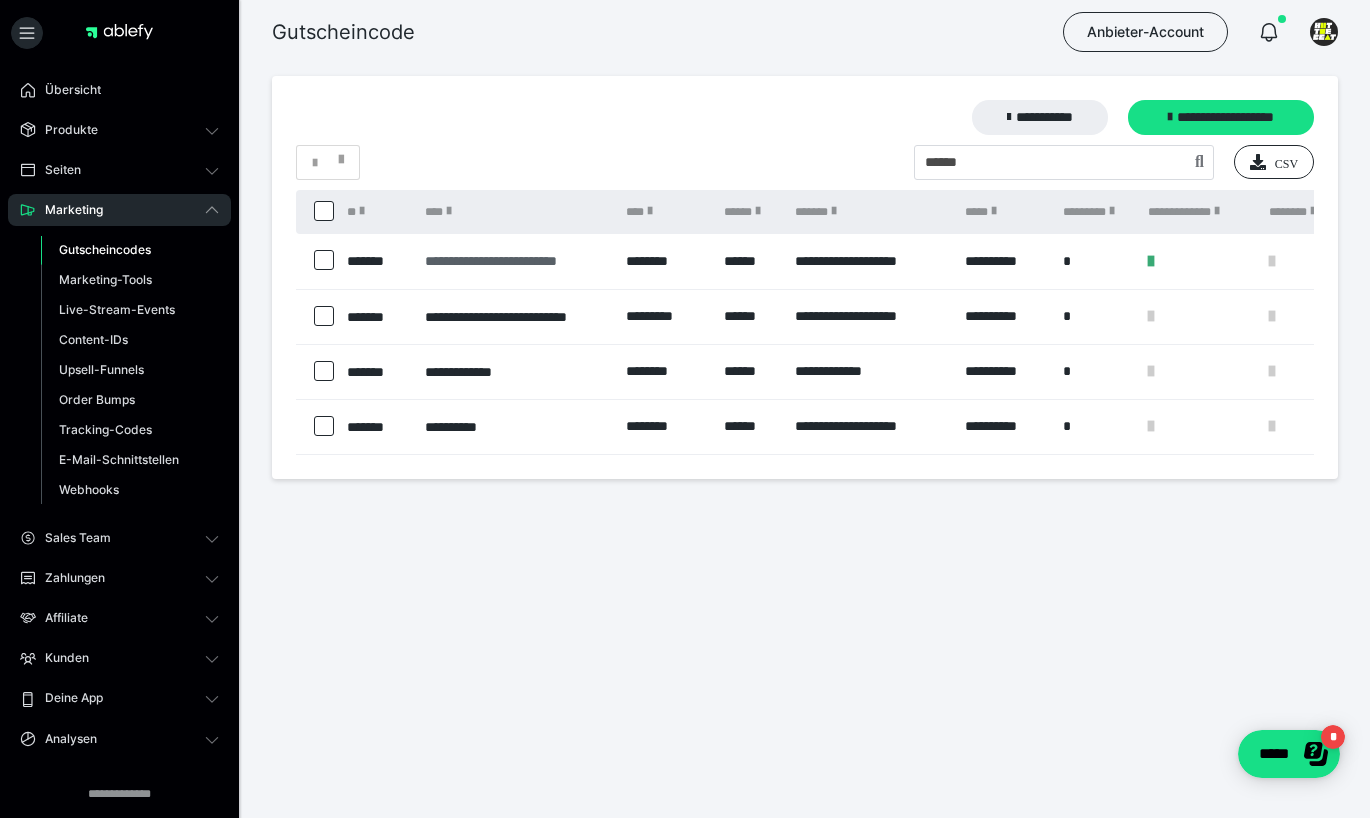 click on "**********" at bounding box center [516, 261] 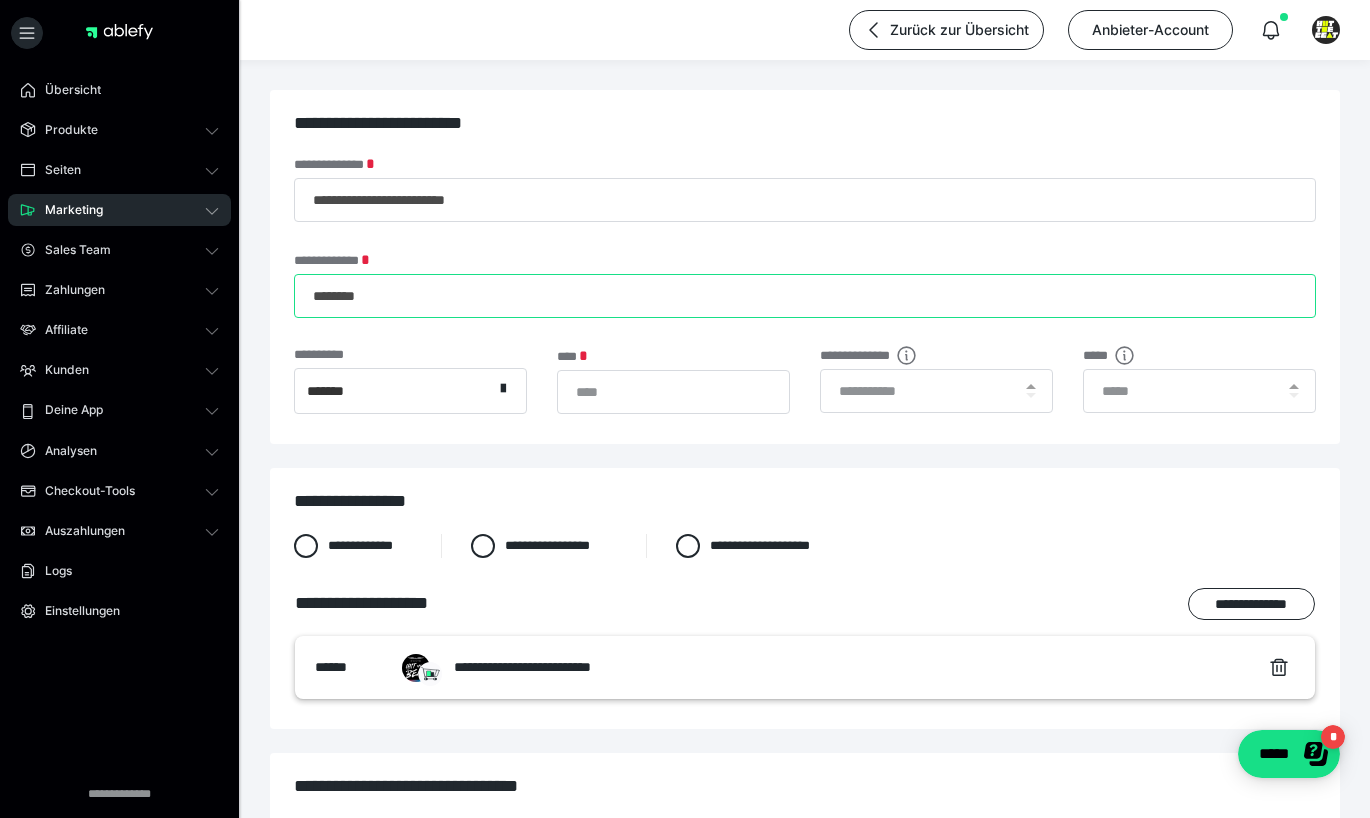 click on "********" at bounding box center [805, 296] 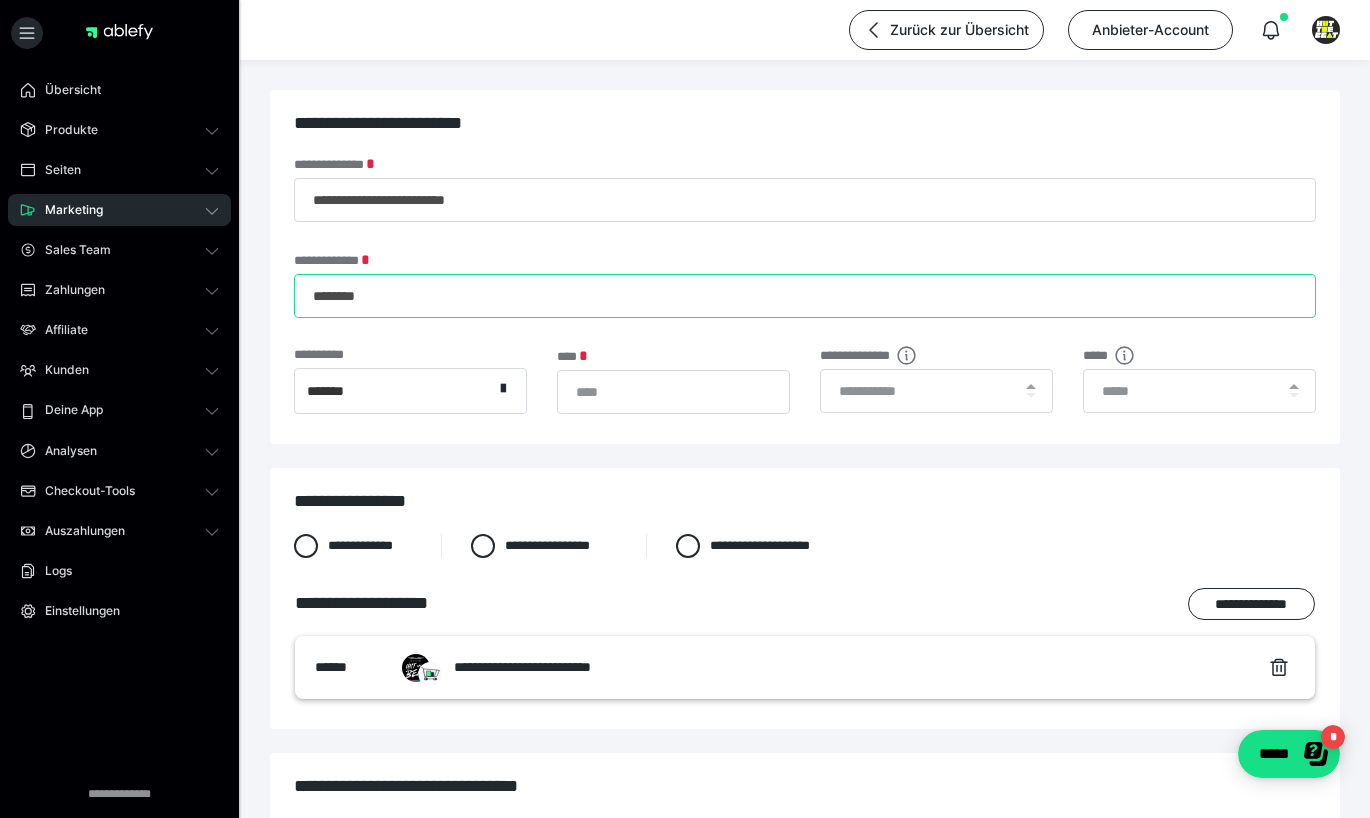 type on "********" 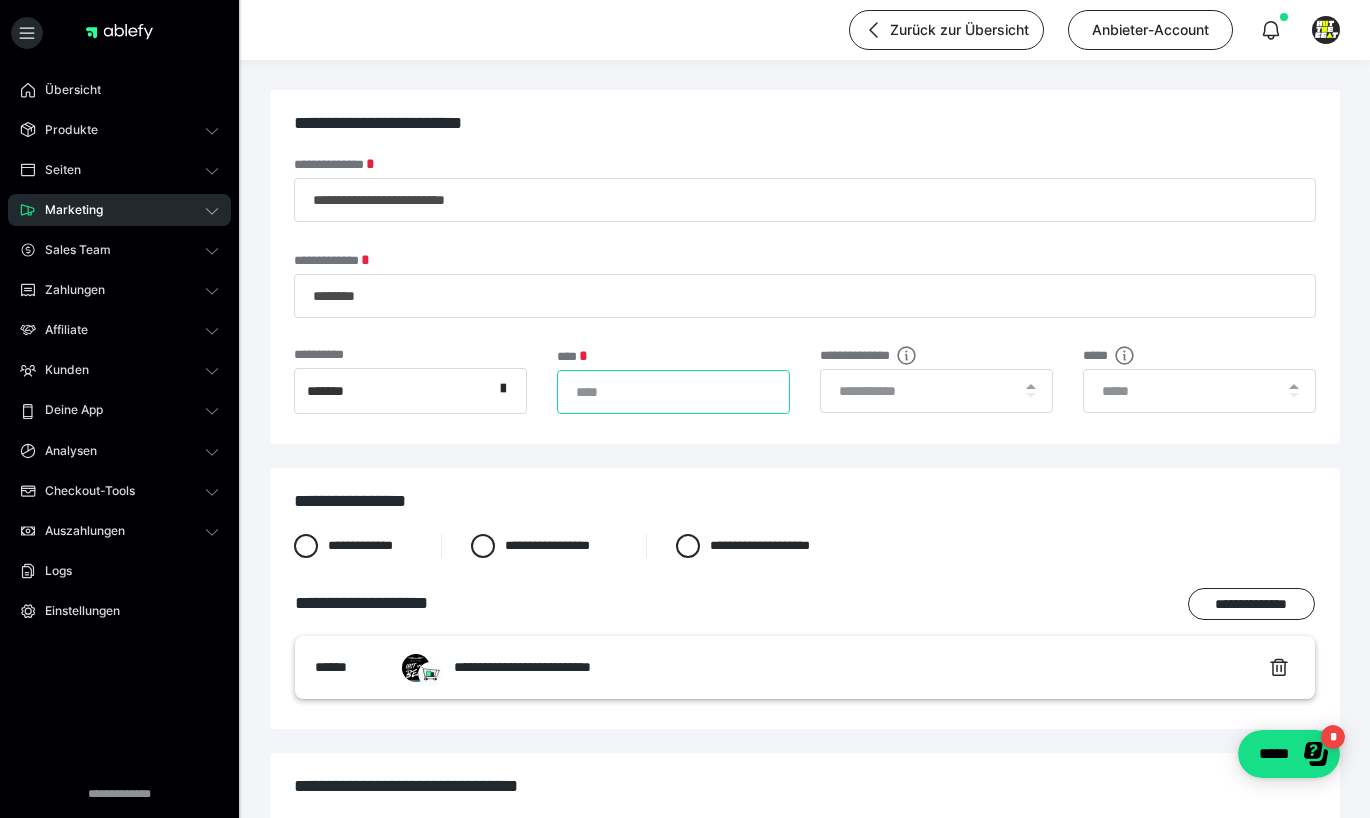 drag, startPoint x: 614, startPoint y: 398, endPoint x: 407, endPoint y: 400, distance: 207.00966 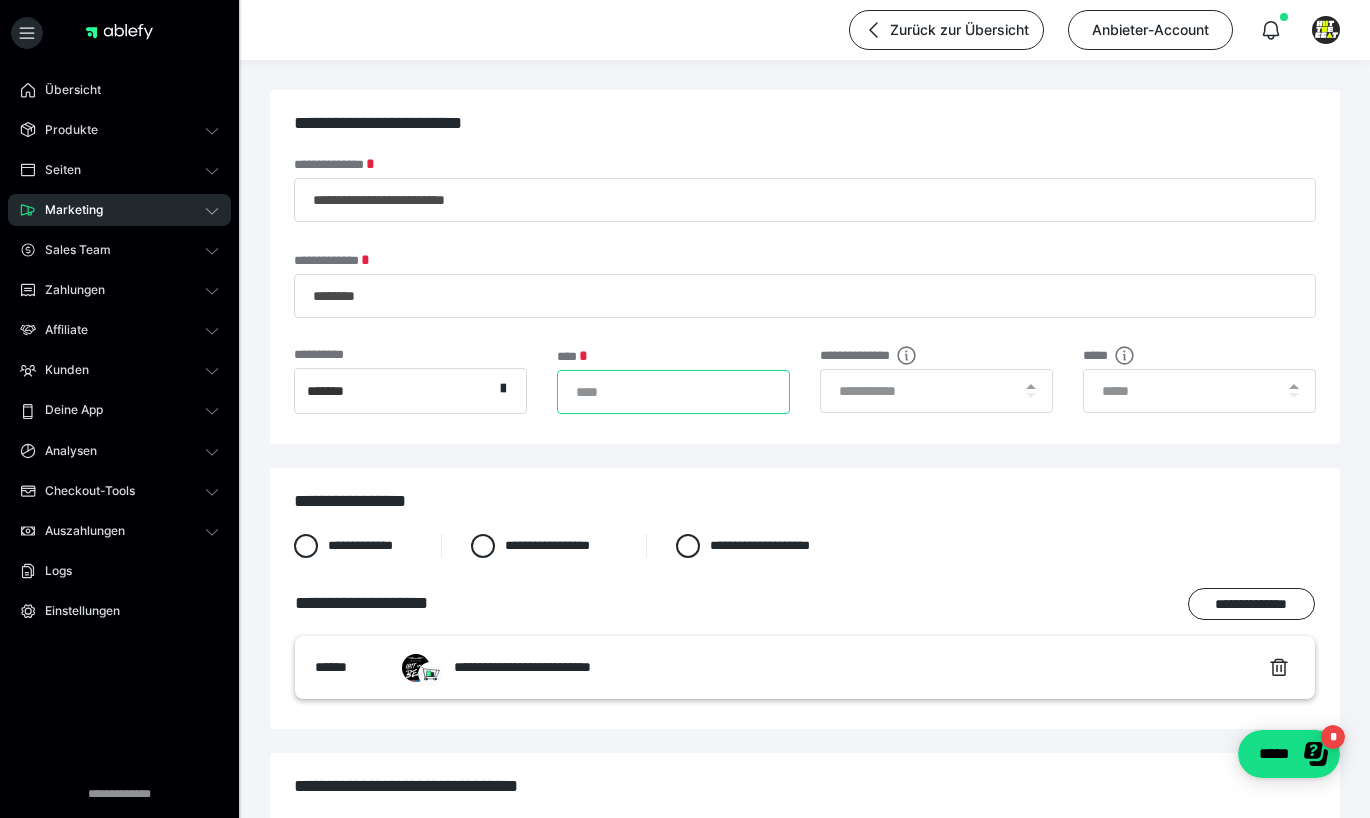 type on "**" 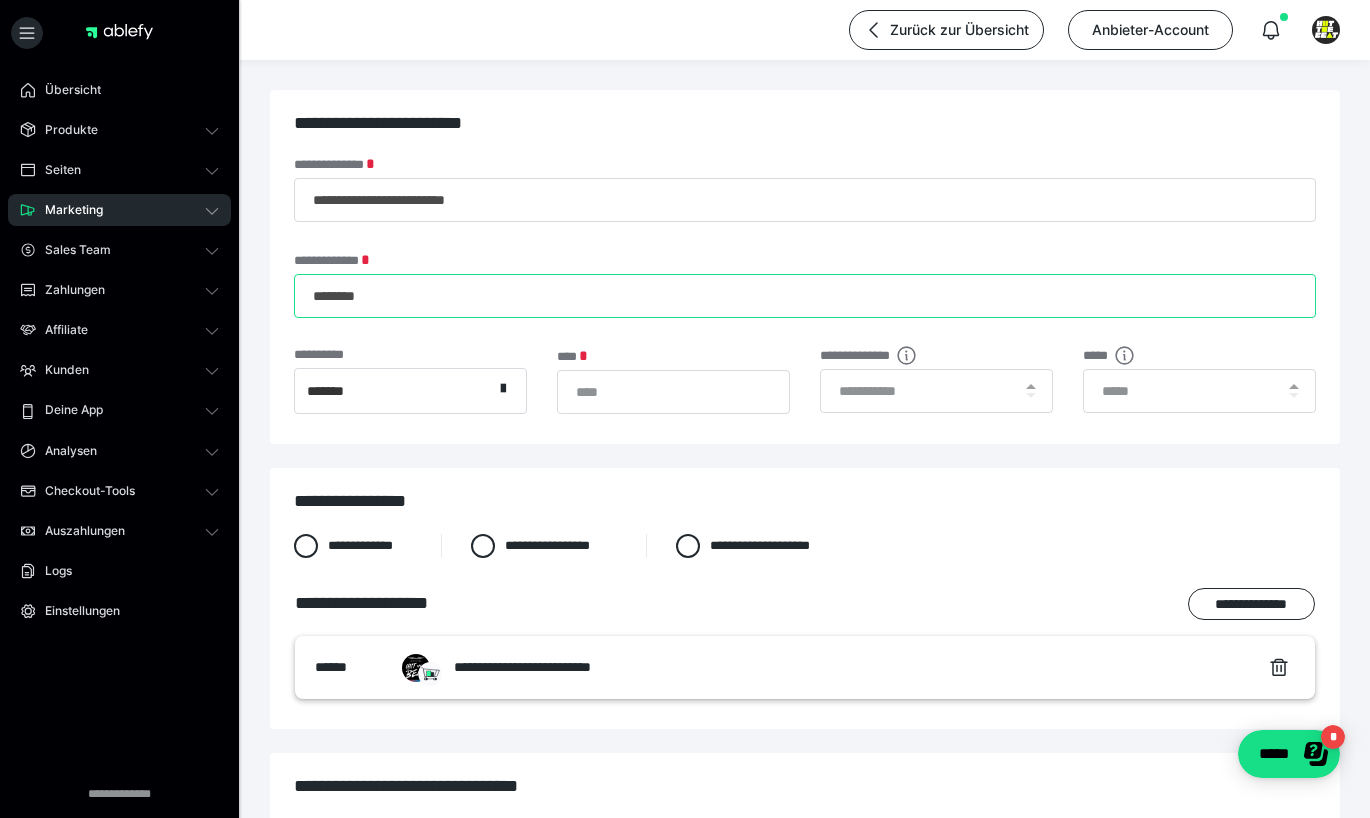 drag, startPoint x: 385, startPoint y: 301, endPoint x: 233, endPoint y: 301, distance: 152 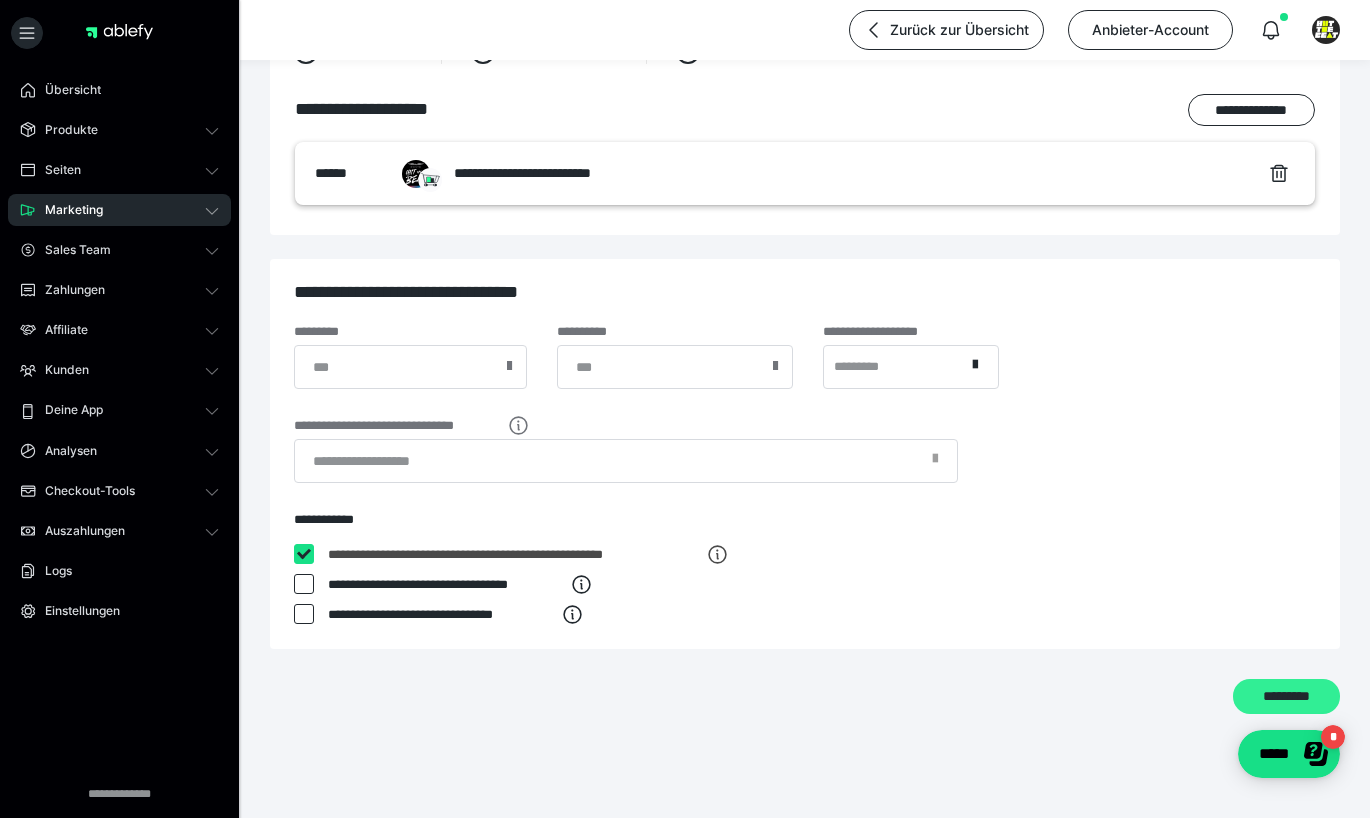 click on "*********" at bounding box center [1286, 696] 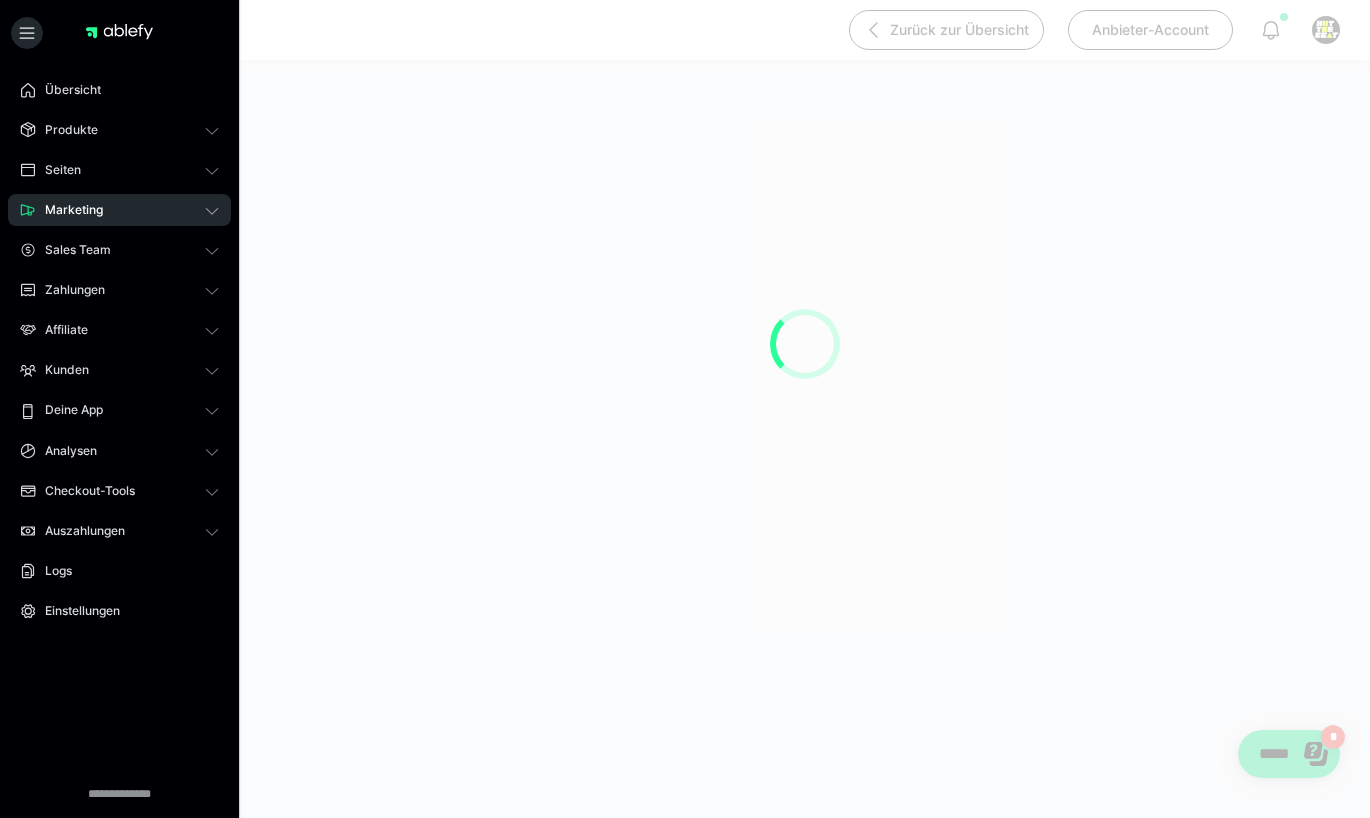 scroll, scrollTop: 190, scrollLeft: 0, axis: vertical 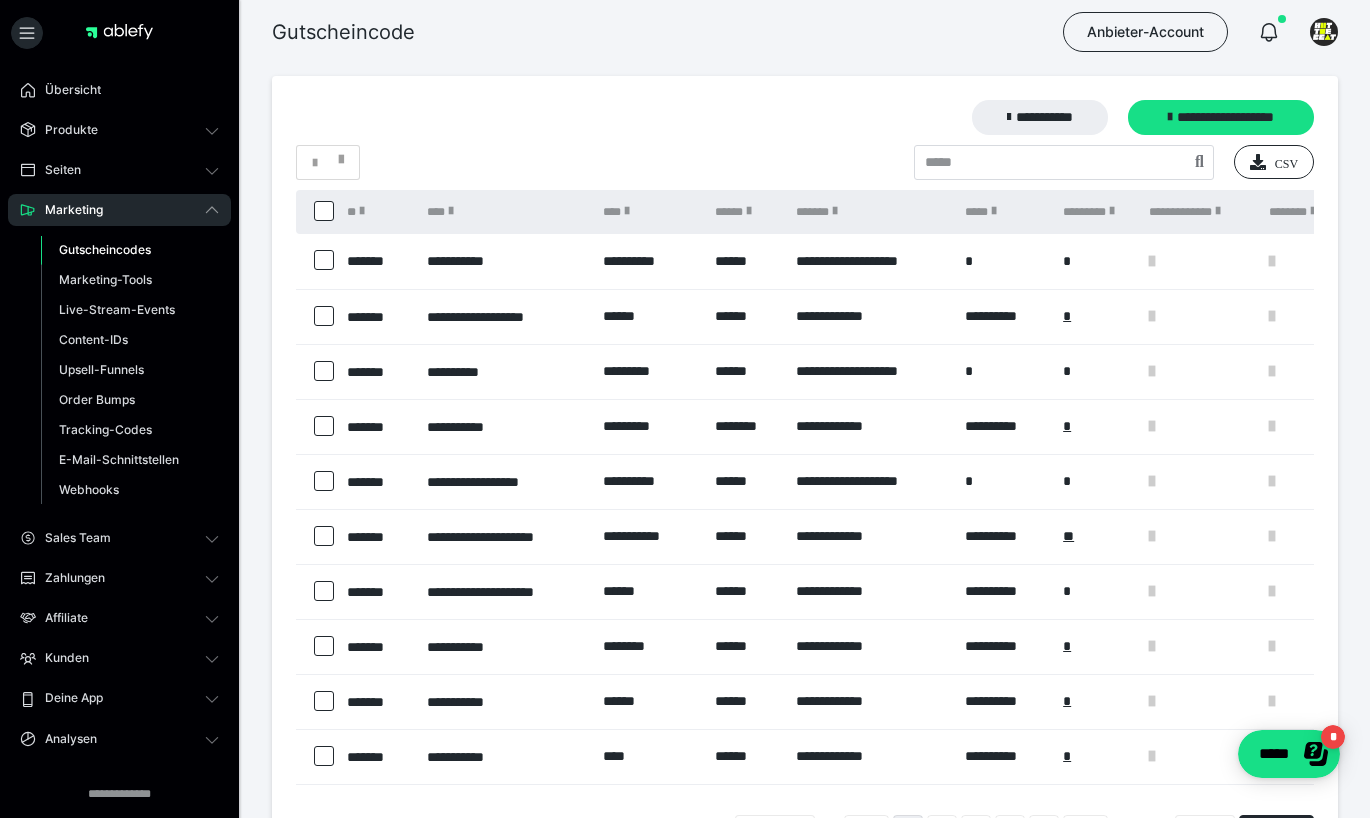click on "Marketing" at bounding box center (119, 210) 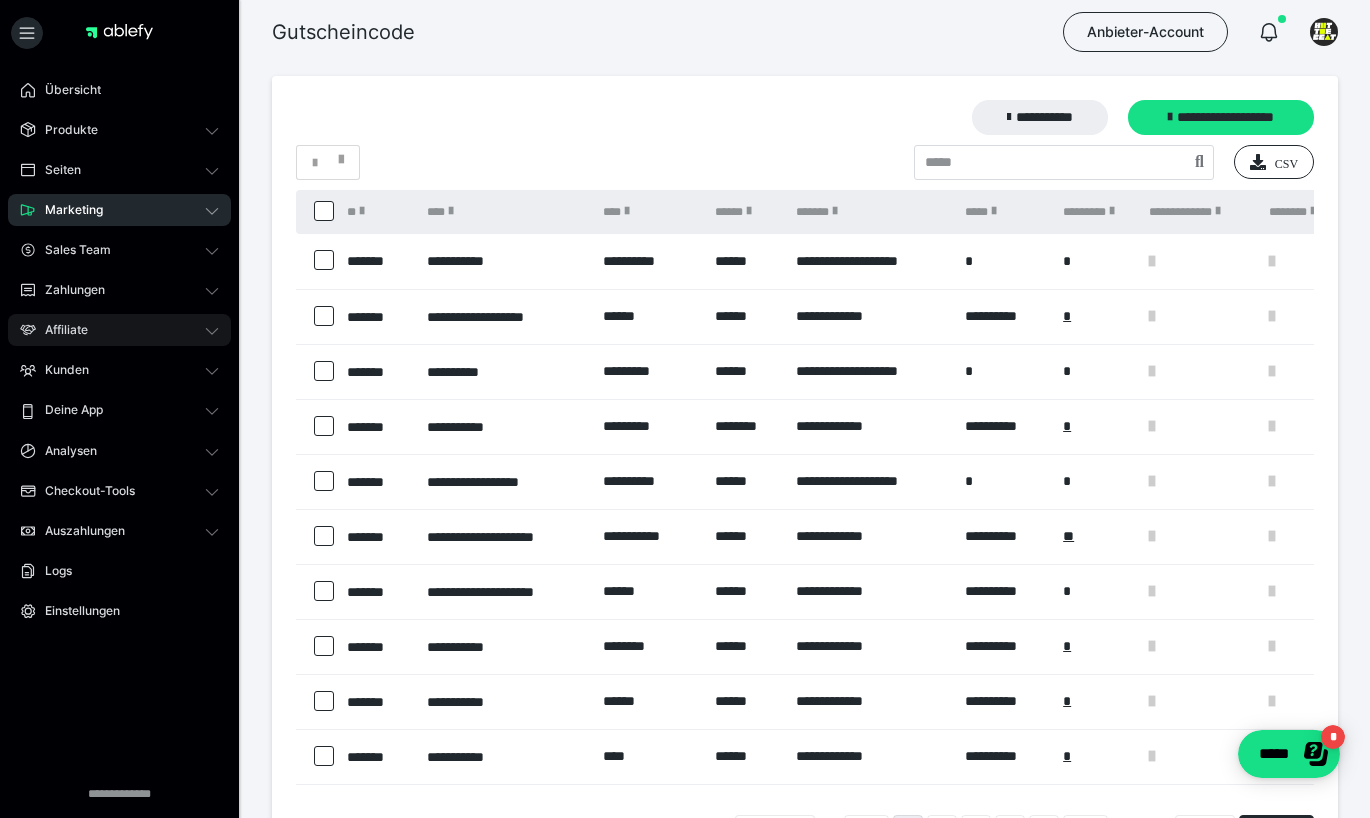 click on "Affiliate" at bounding box center [119, 330] 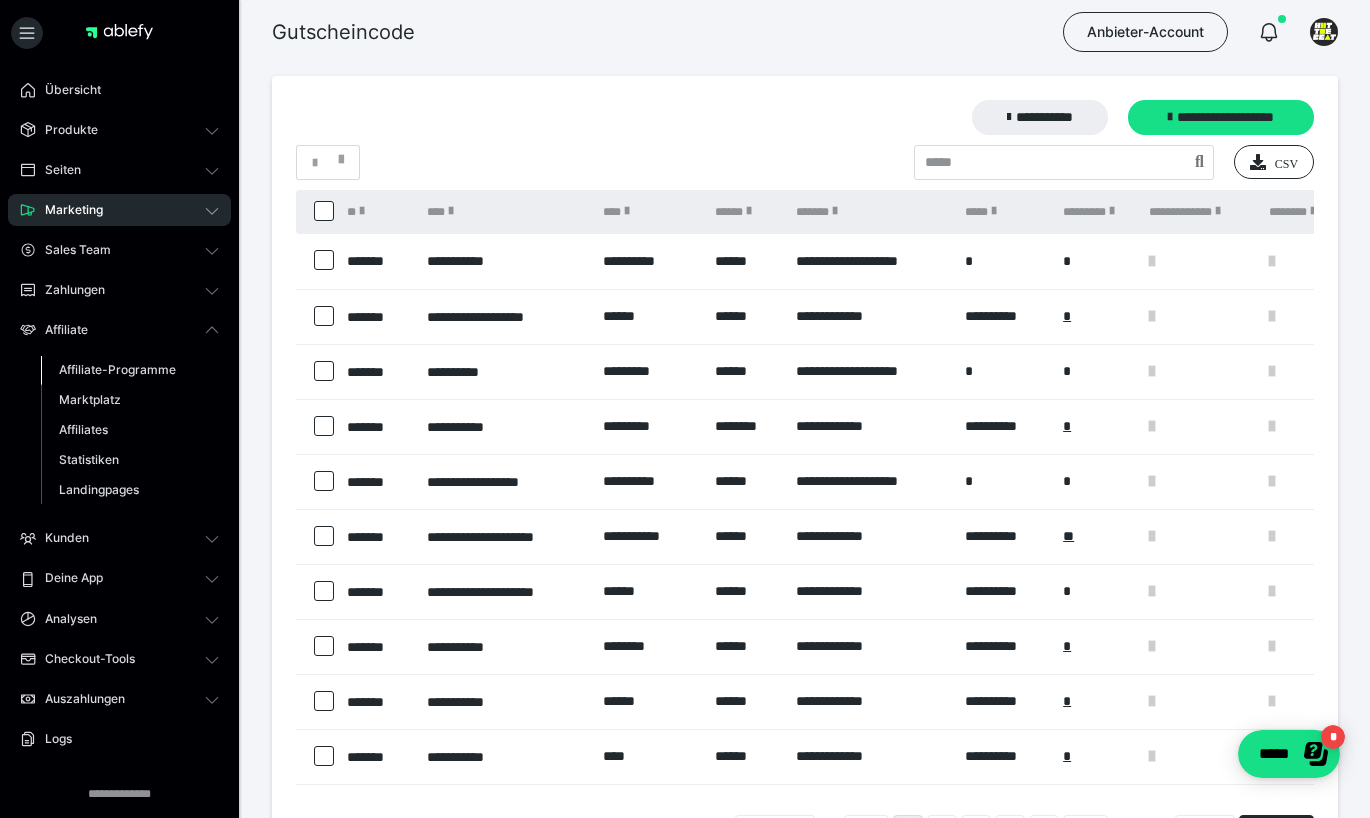 click on "Affiliate-Programme" at bounding box center (117, 369) 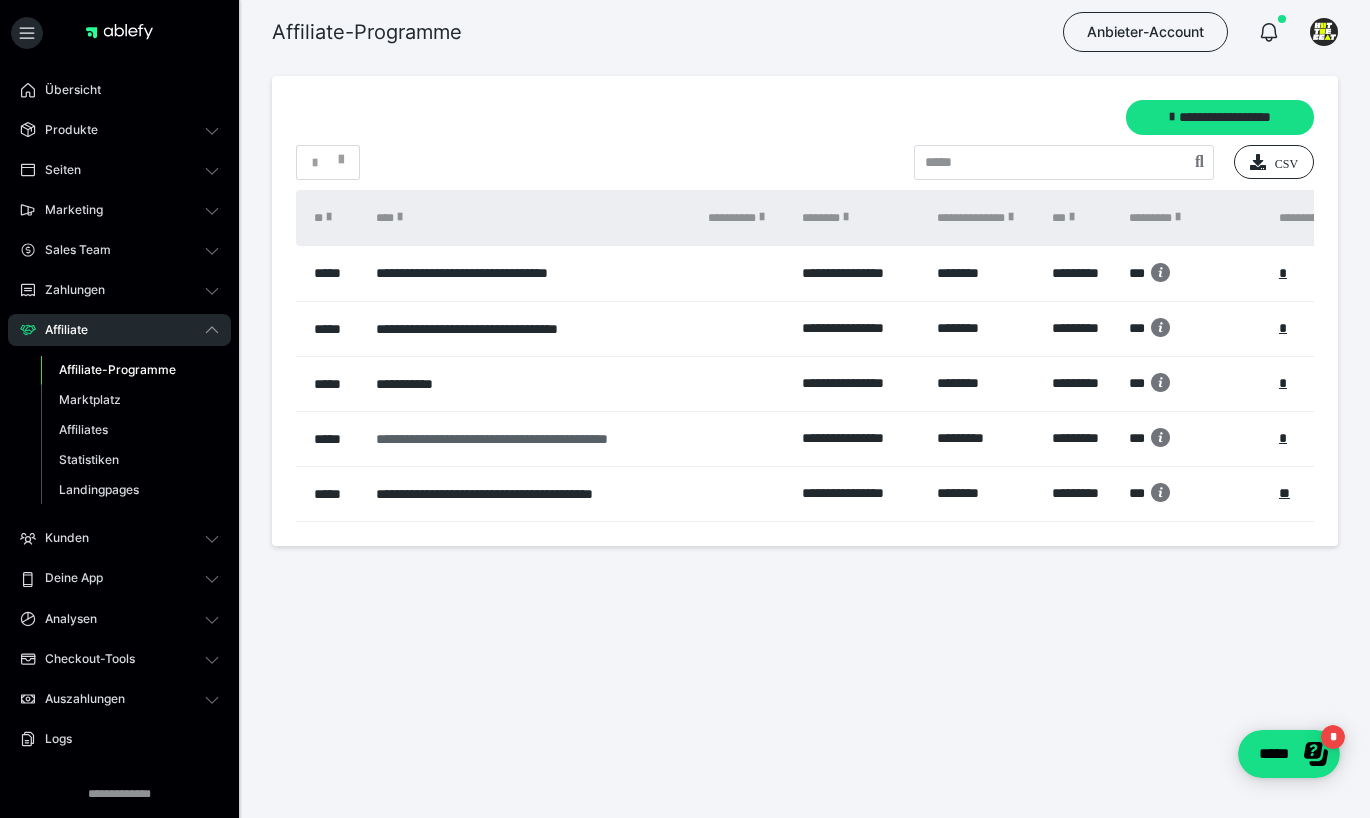 click on "**********" at bounding box center (531, 439) 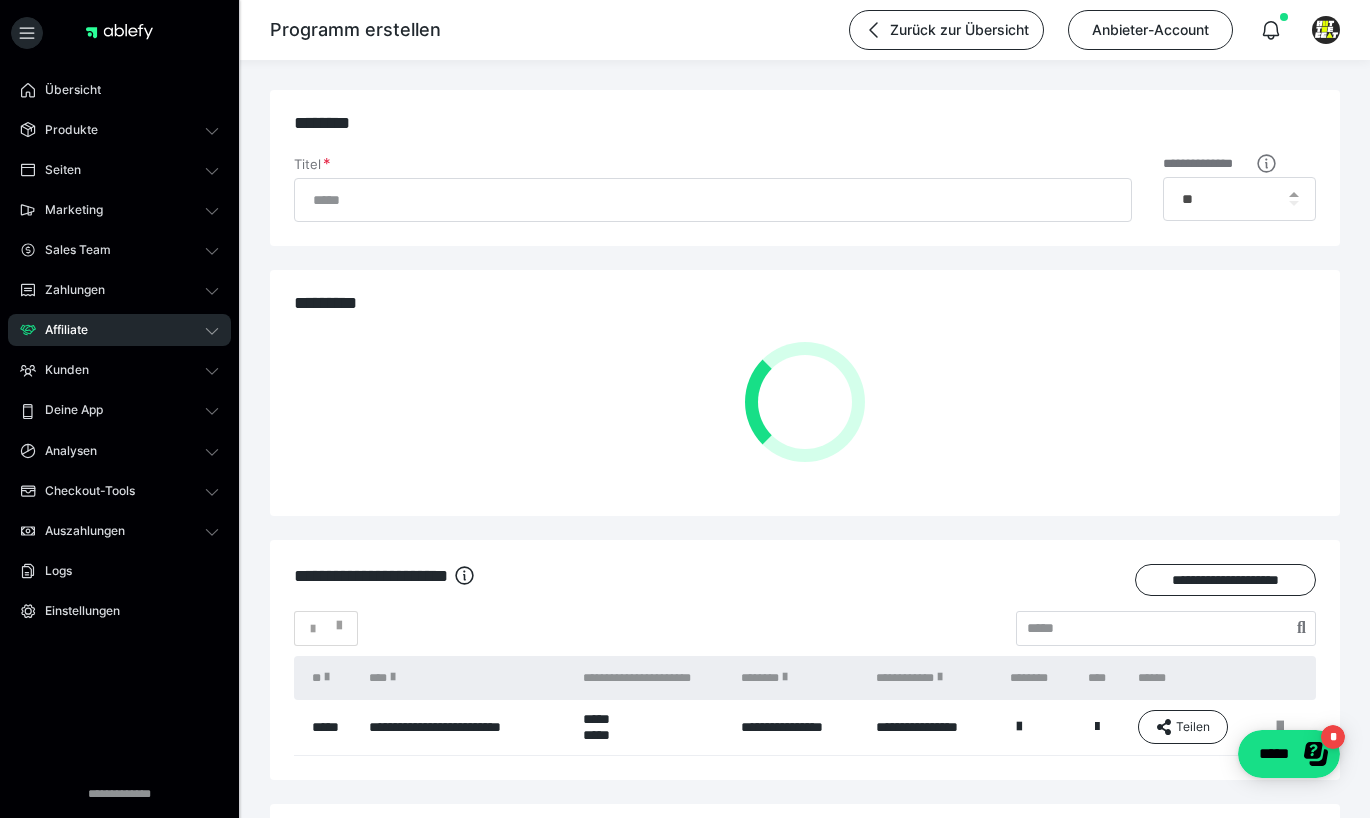 type on "**********" 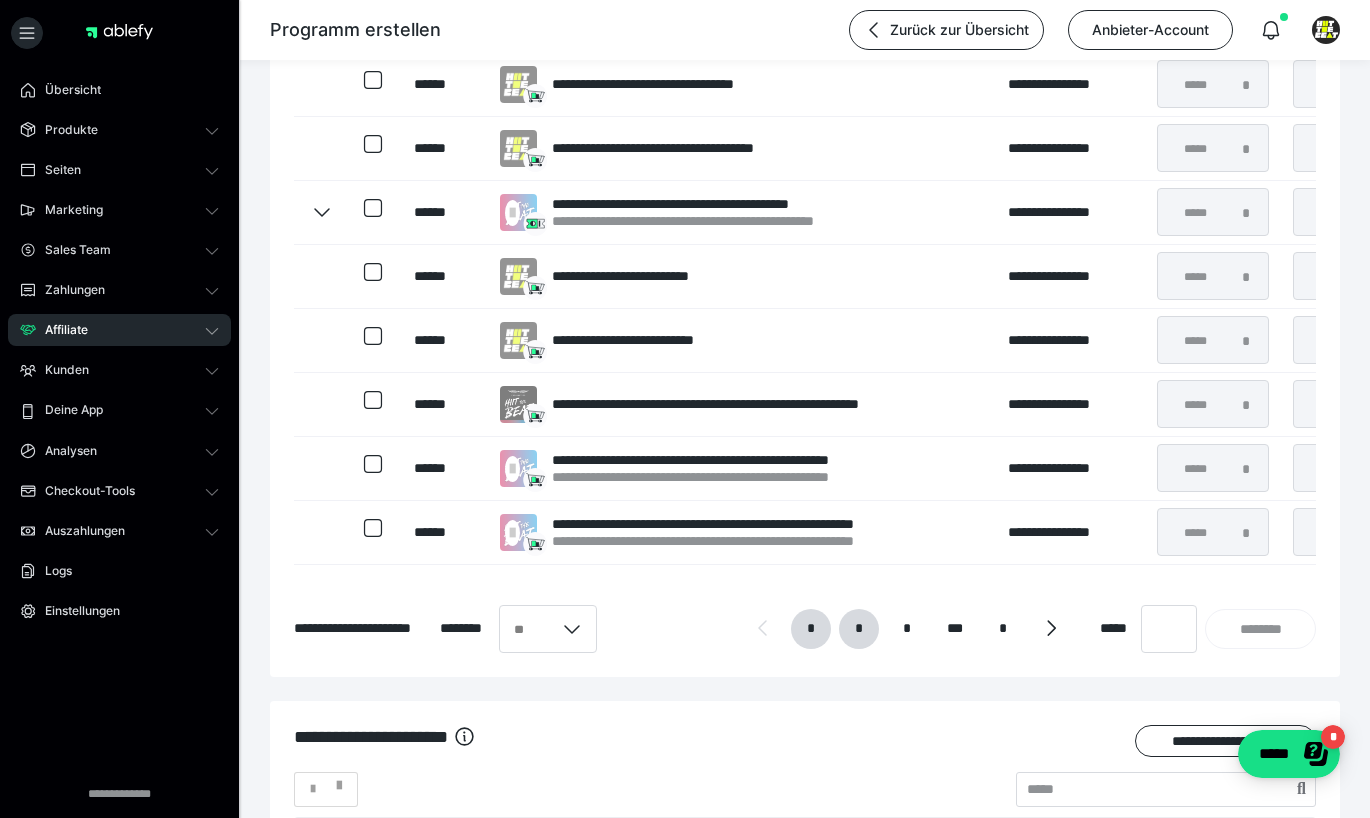 click on "*" at bounding box center [859, 629] 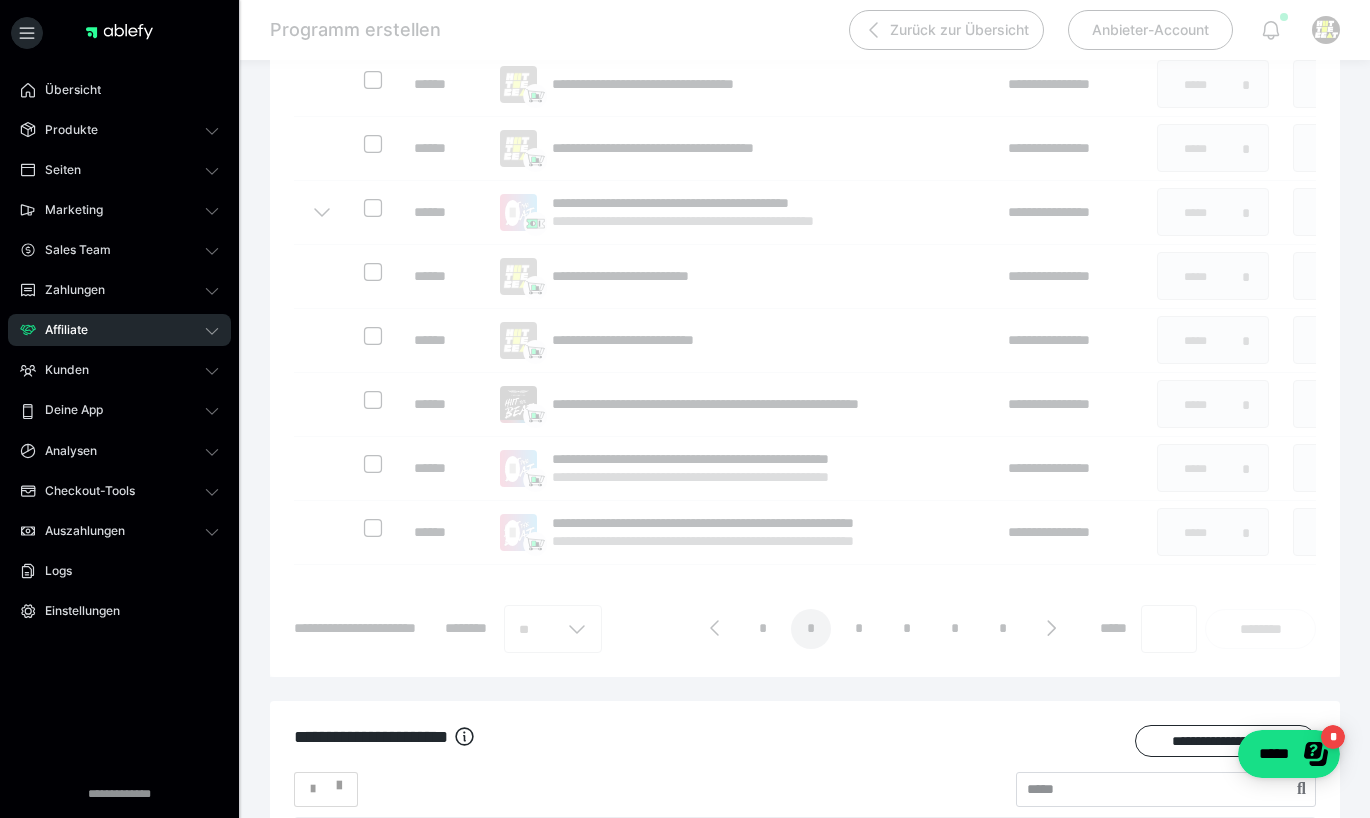 scroll, scrollTop: 211, scrollLeft: 0, axis: vertical 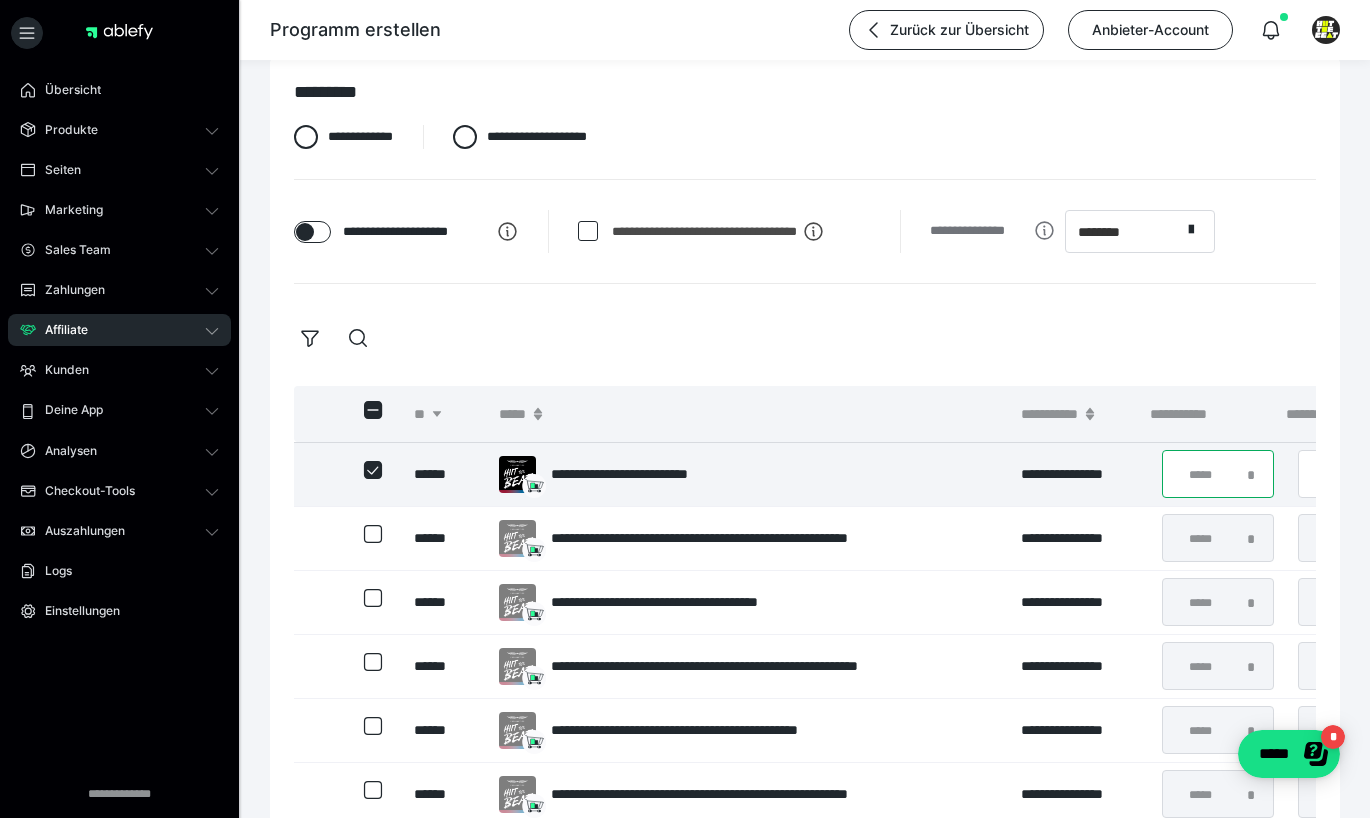 click on "**" at bounding box center (1218, 474) 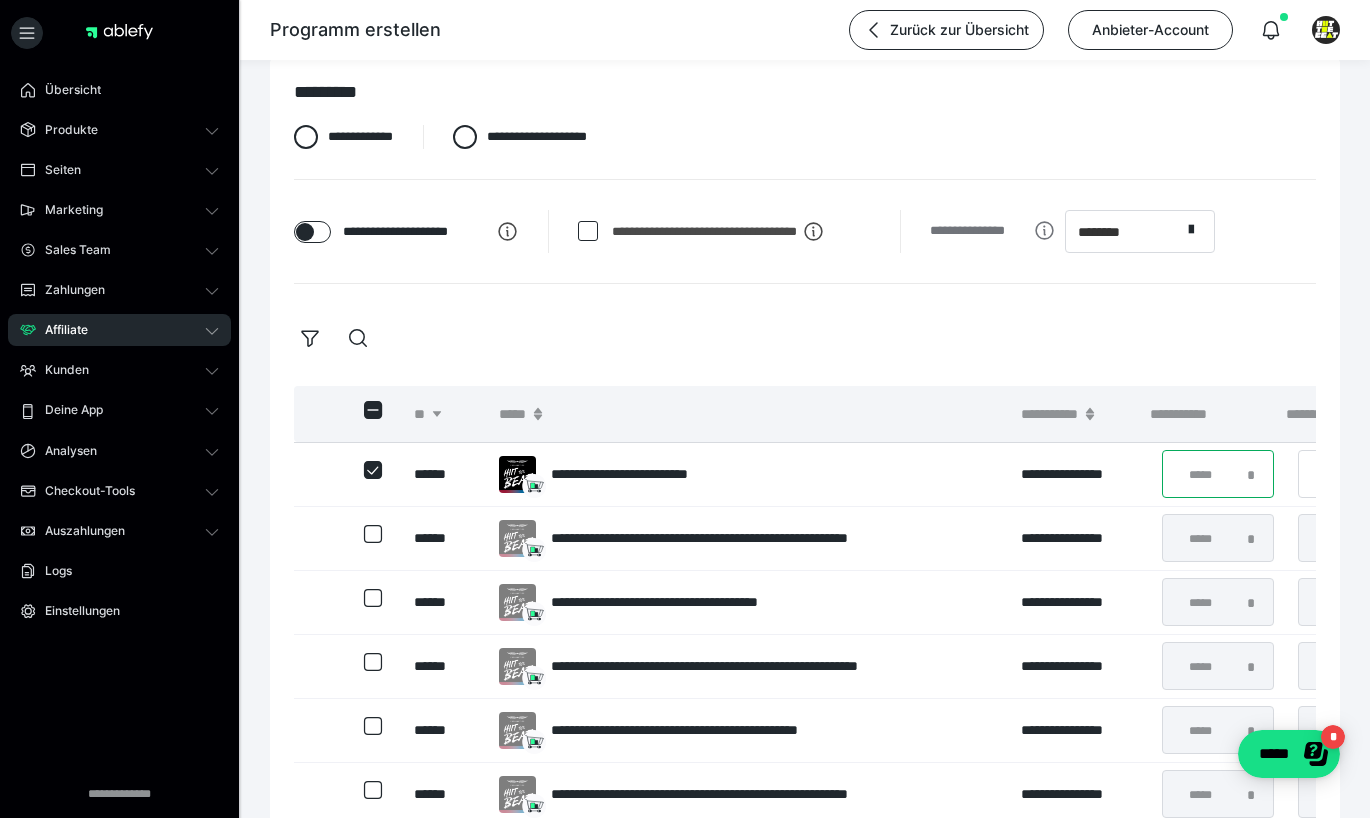 type on "**" 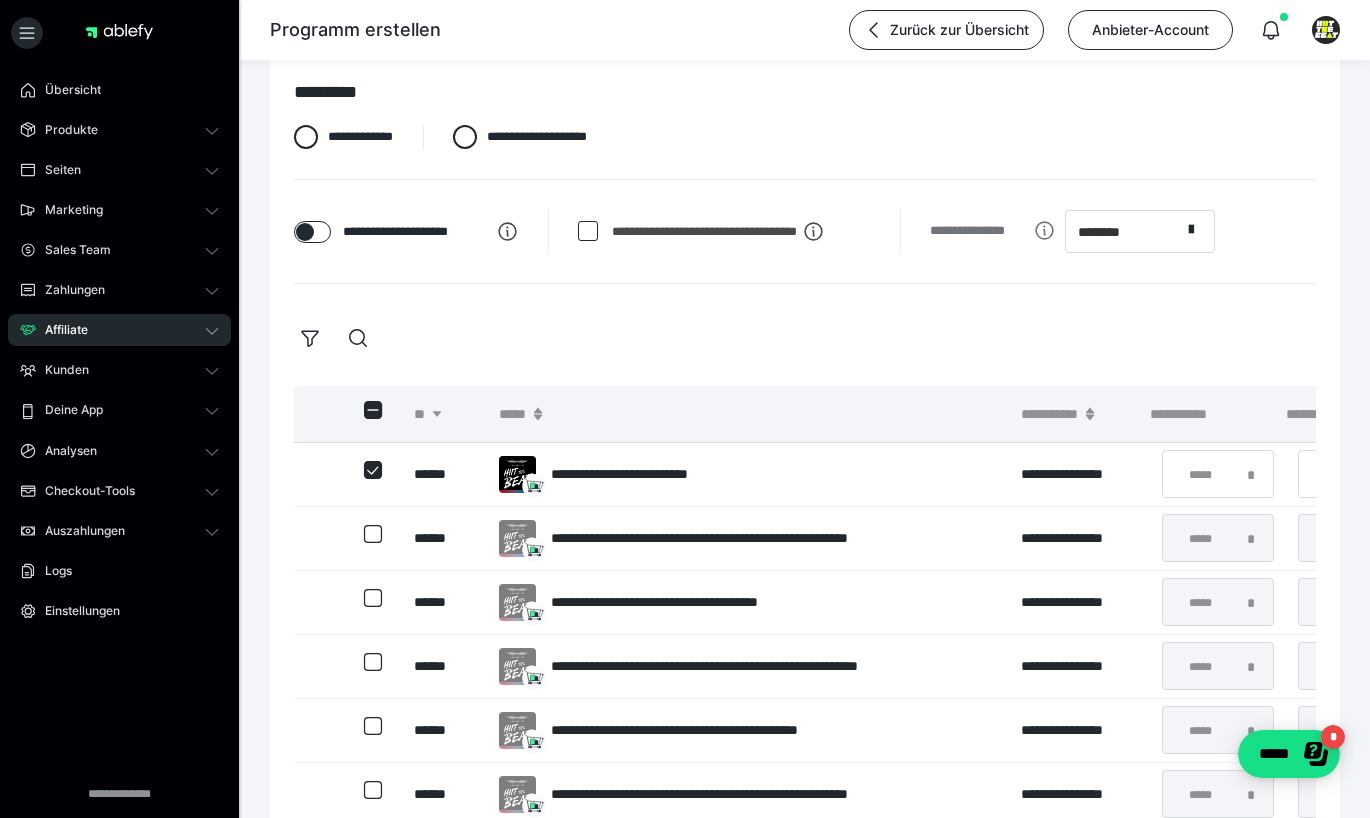 click at bounding box center (805, 338) 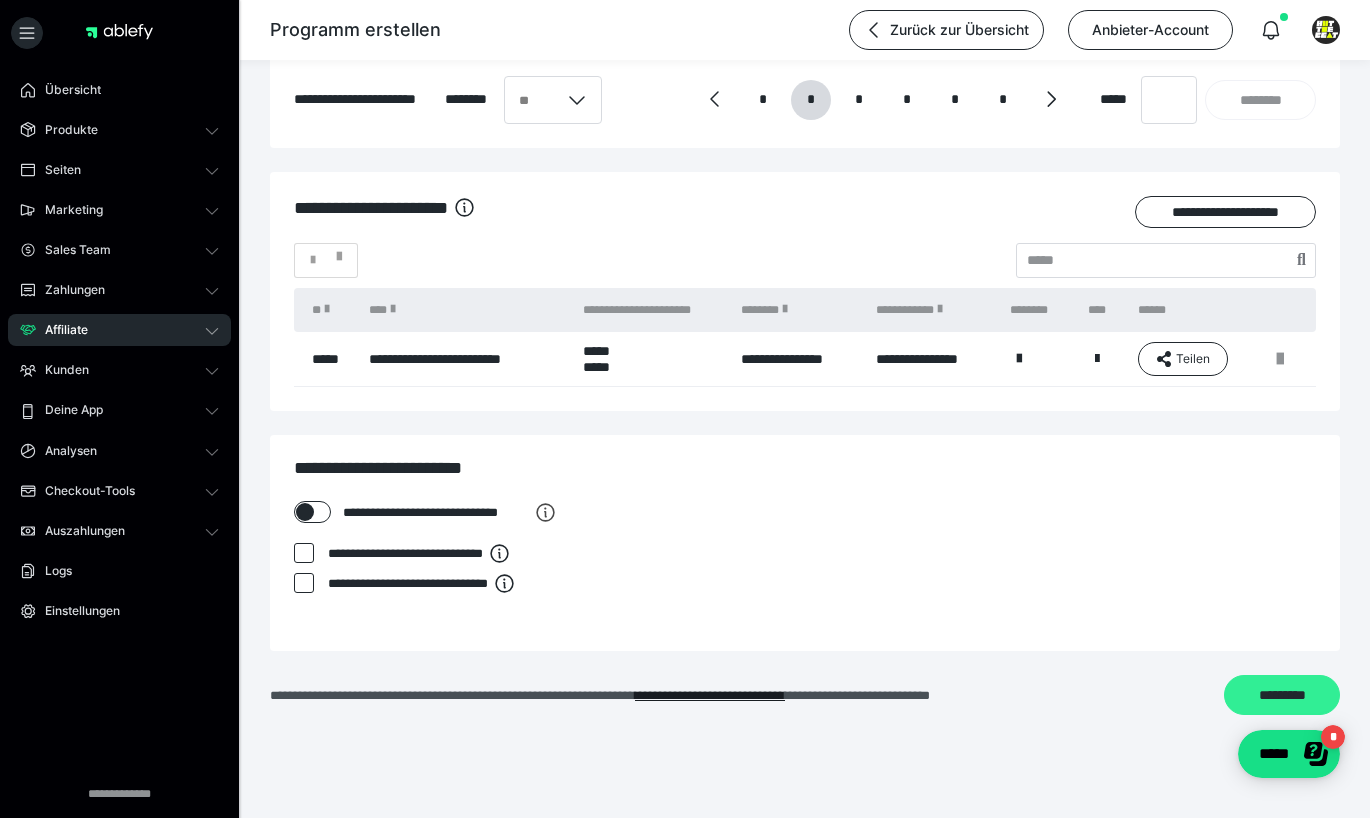 click on "*********" at bounding box center [1282, 695] 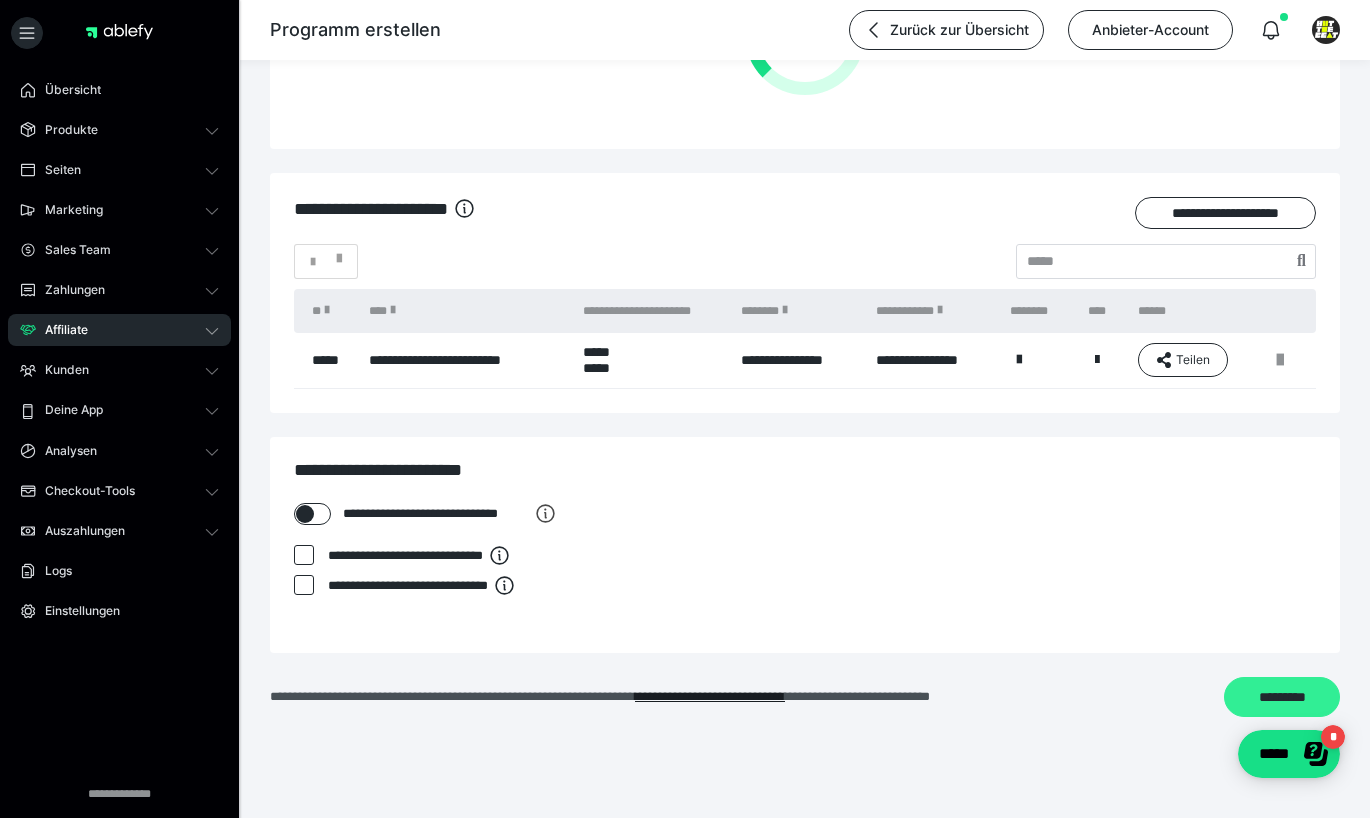 scroll, scrollTop: 367, scrollLeft: 0, axis: vertical 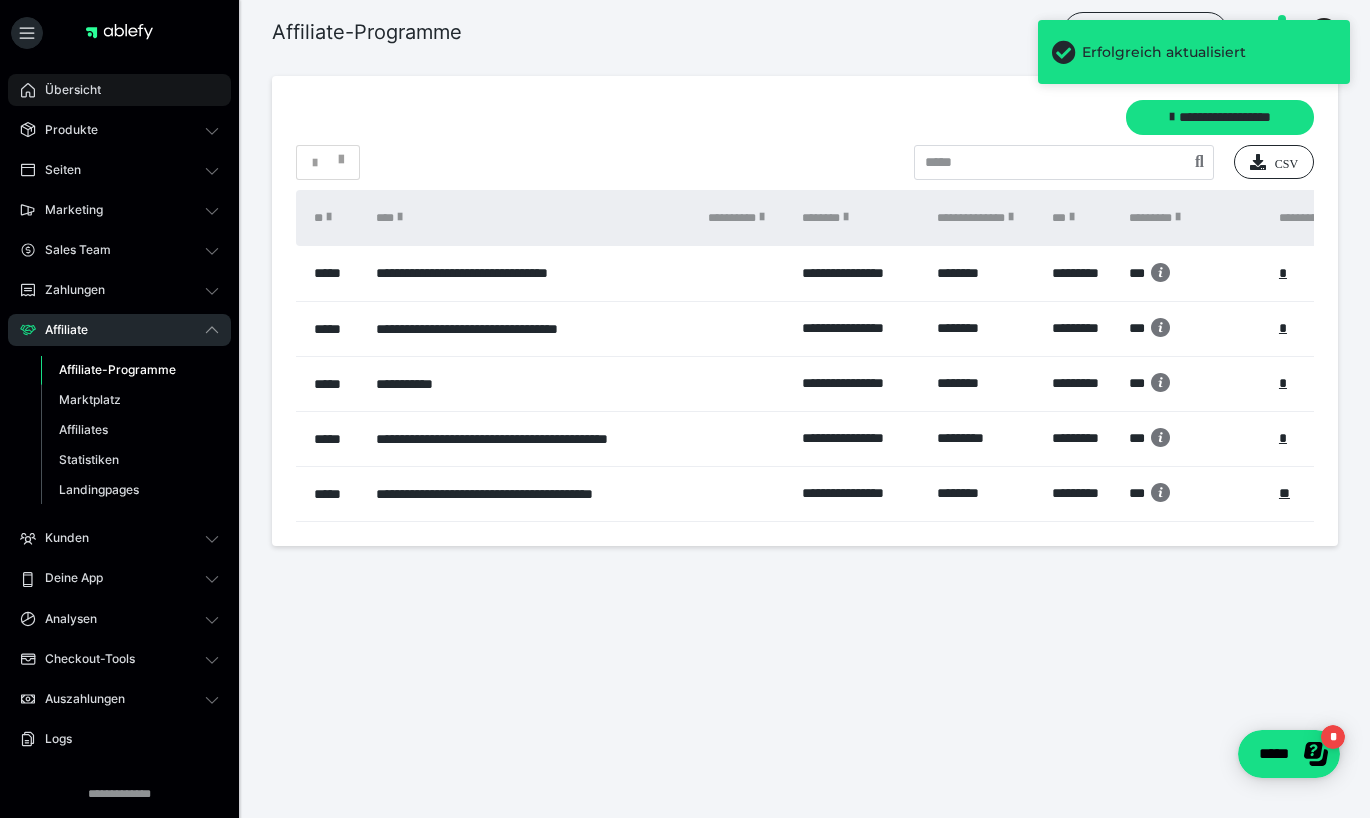 click on "Übersicht" at bounding box center (119, 90) 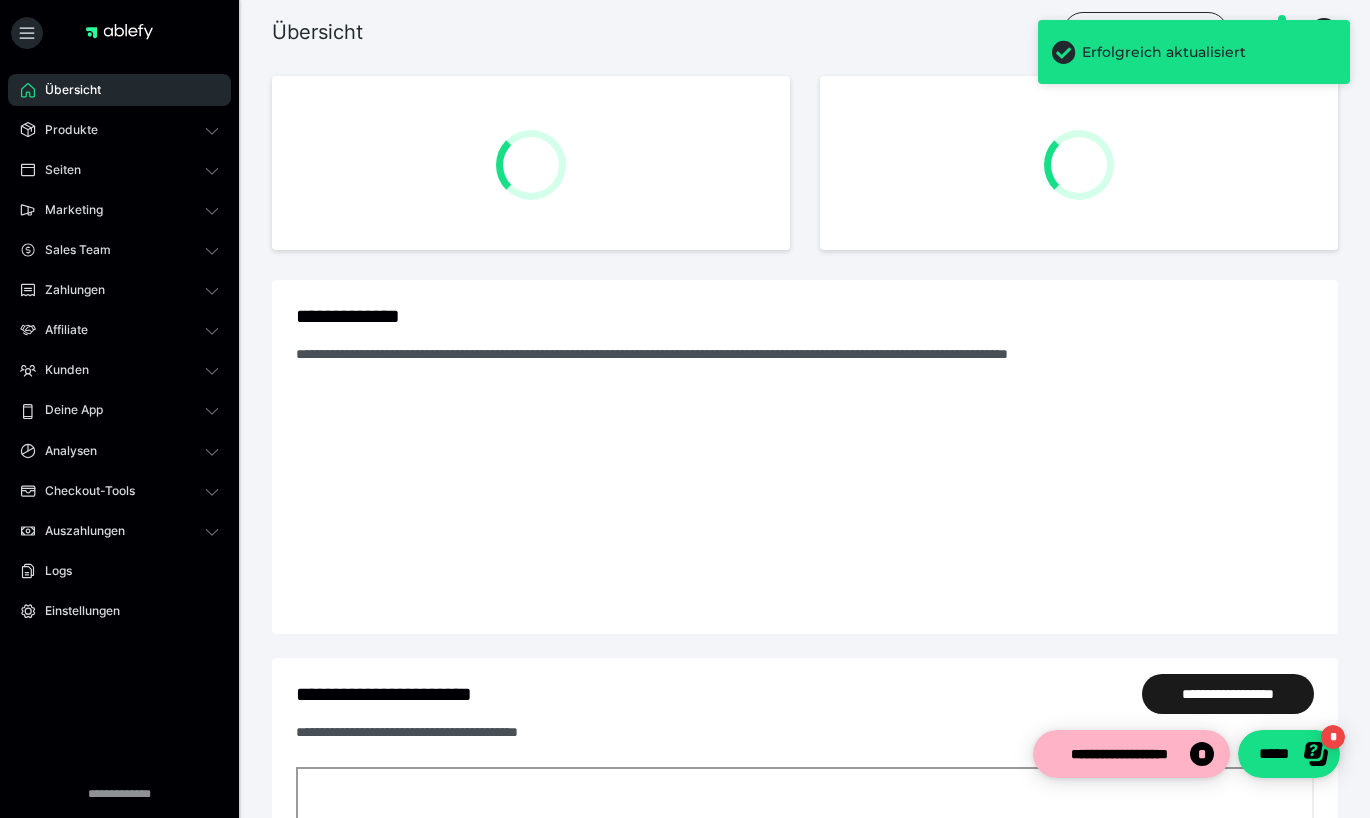 scroll, scrollTop: 0, scrollLeft: 0, axis: both 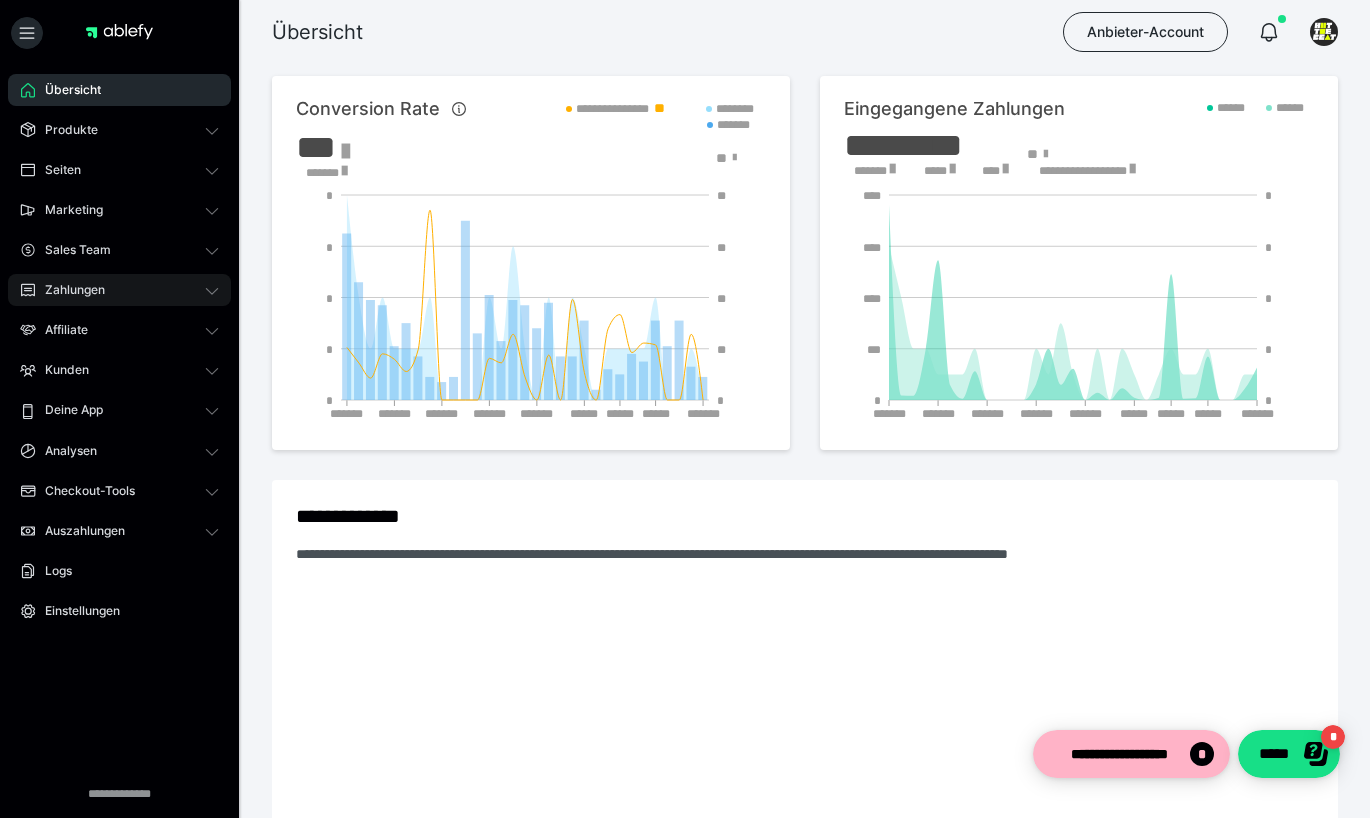 click on "Zahlungen" at bounding box center (119, 290) 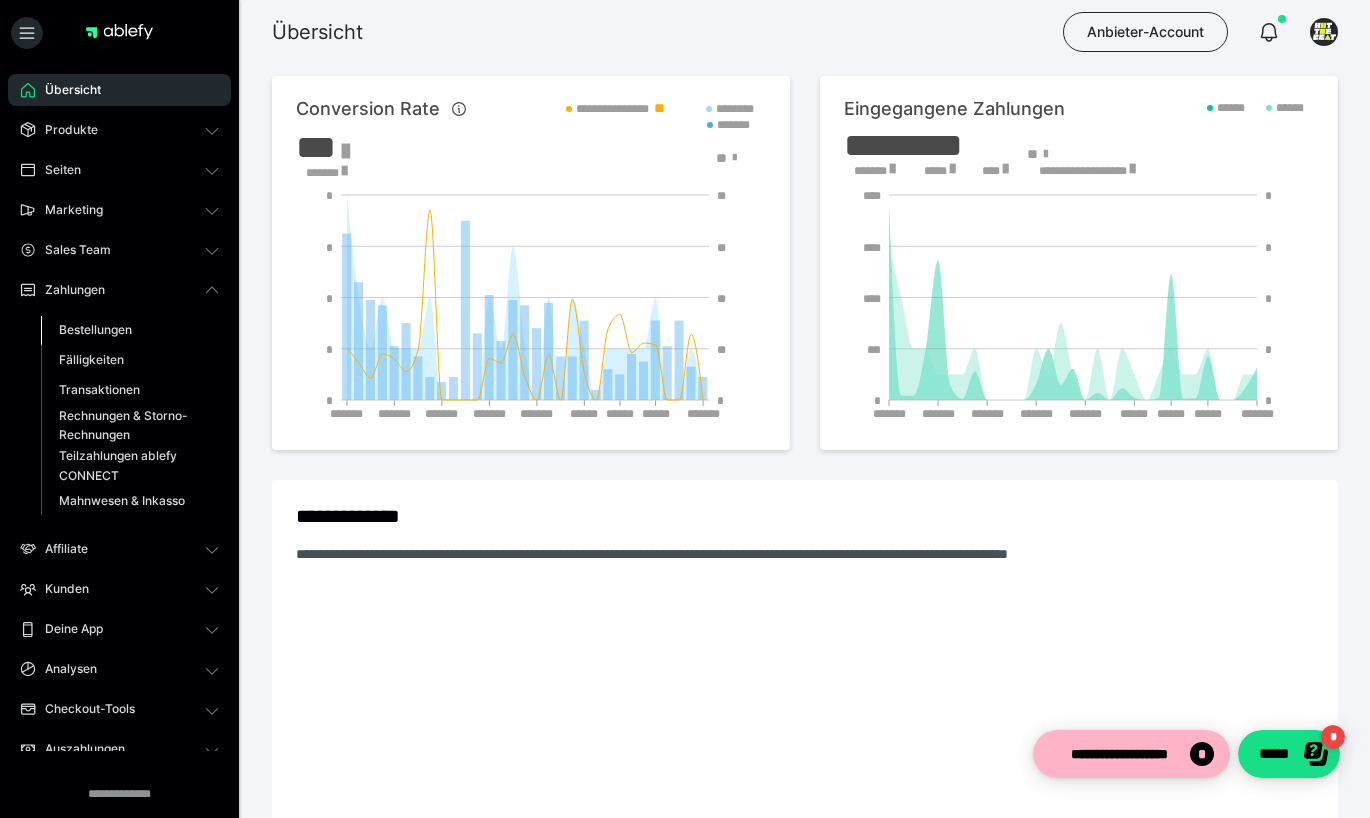 click on "Bestellungen" at bounding box center (95, 329) 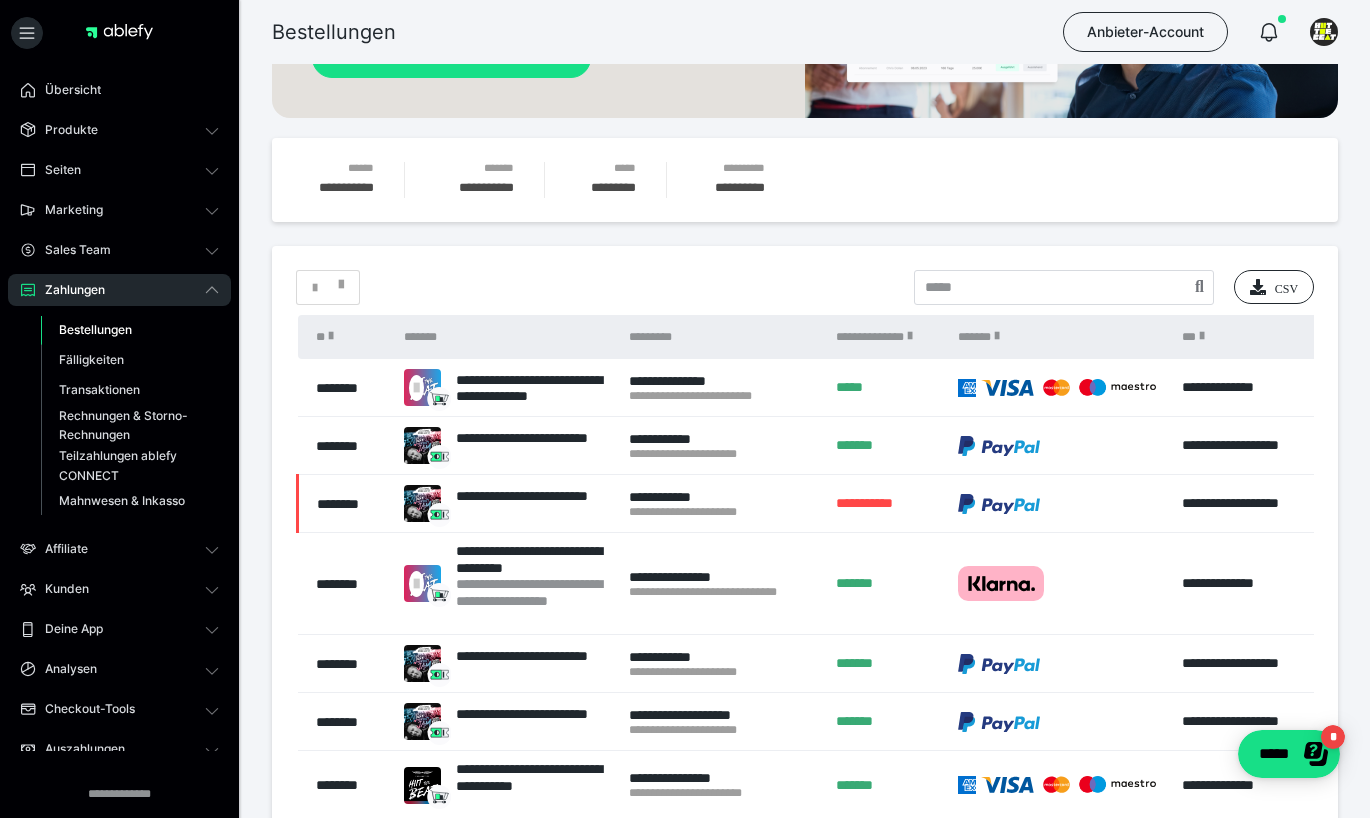 scroll, scrollTop: 212, scrollLeft: 0, axis: vertical 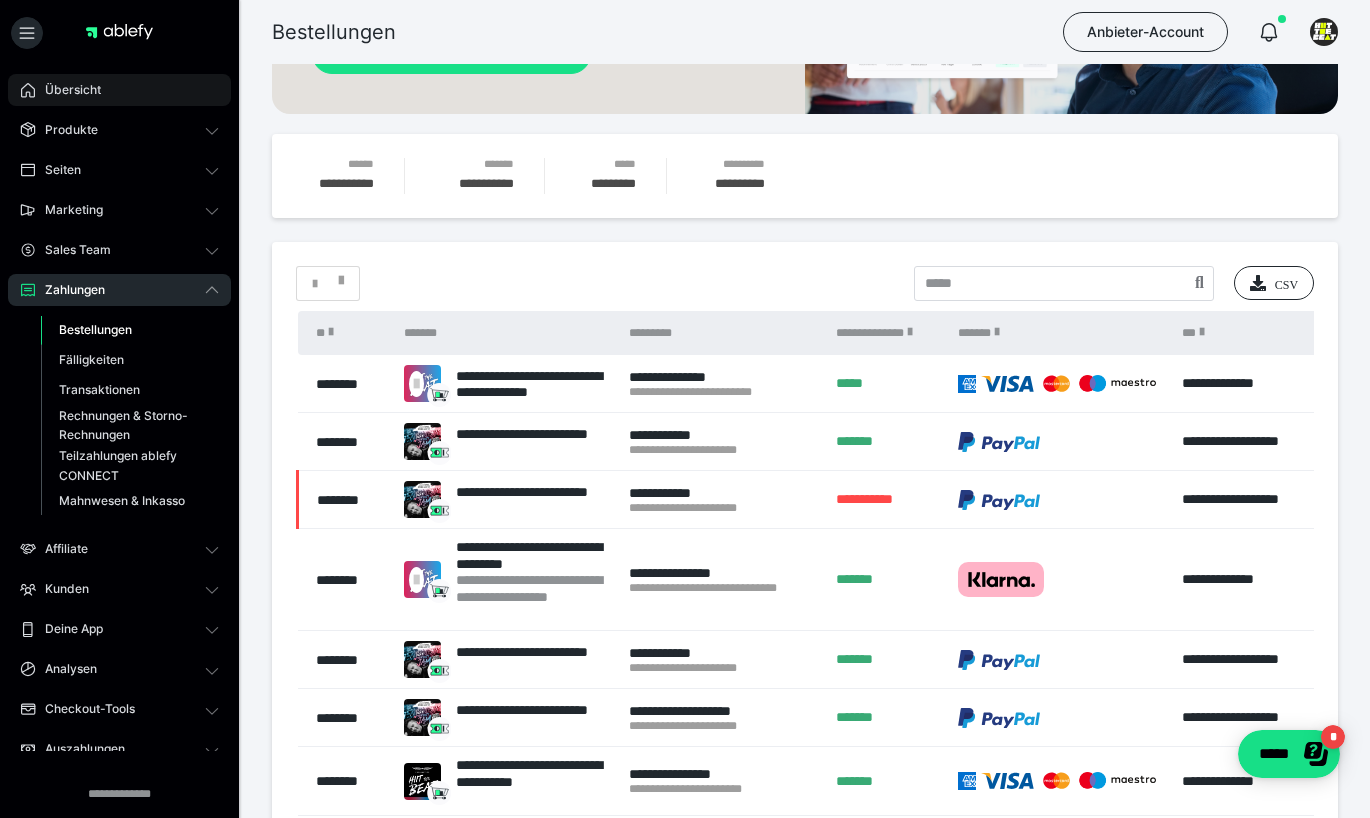 click on "Übersicht" at bounding box center [66, 90] 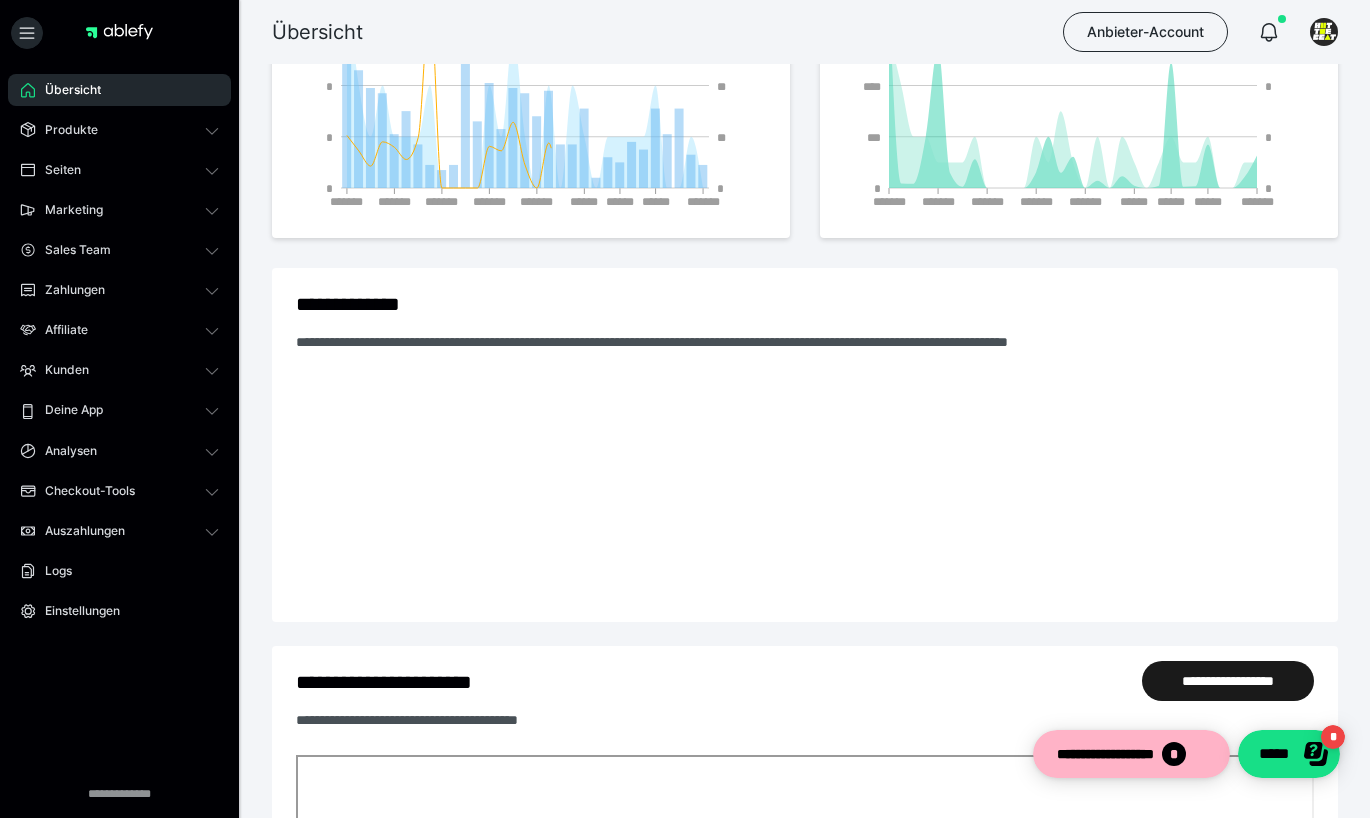 scroll, scrollTop: 0, scrollLeft: 0, axis: both 